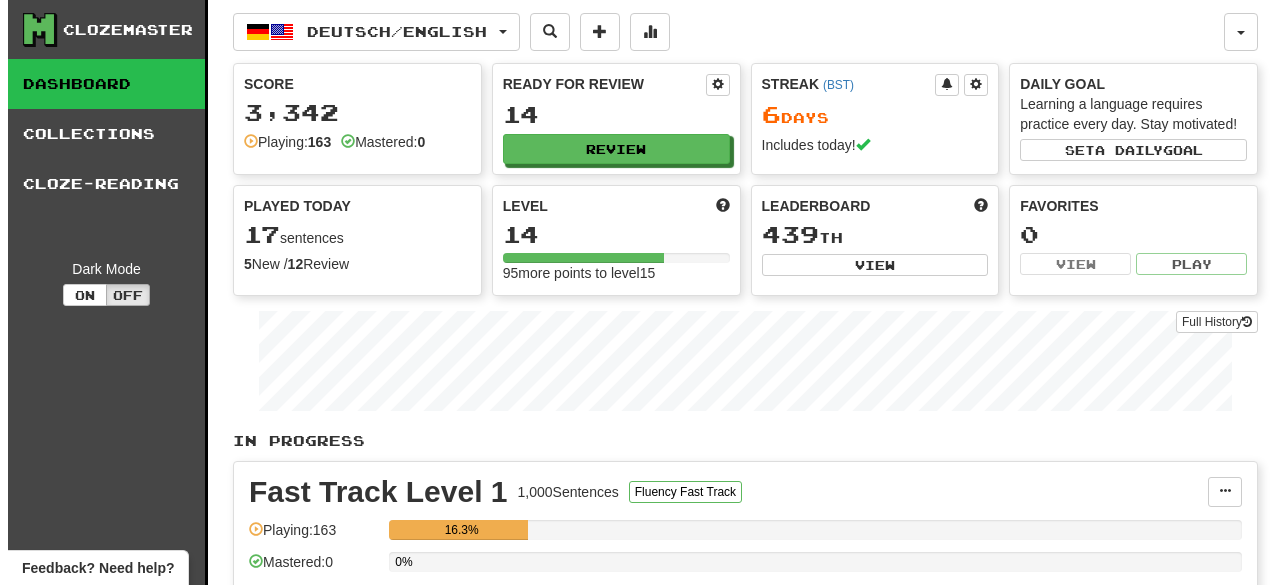 scroll, scrollTop: 0, scrollLeft: 0, axis: both 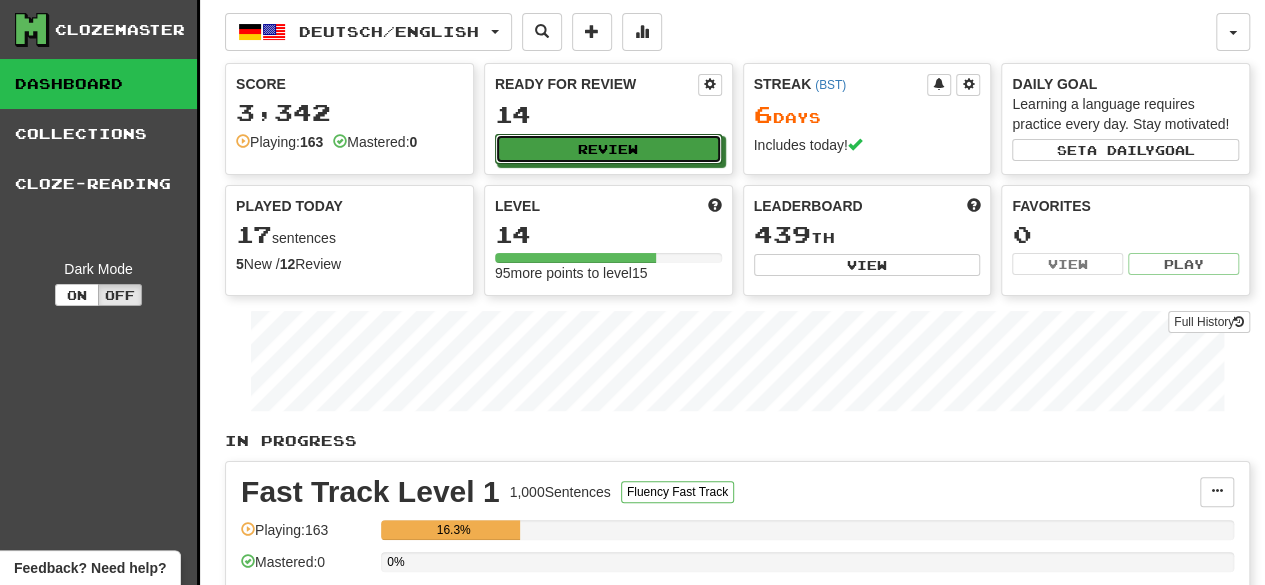 click on "Review" at bounding box center [608, 149] 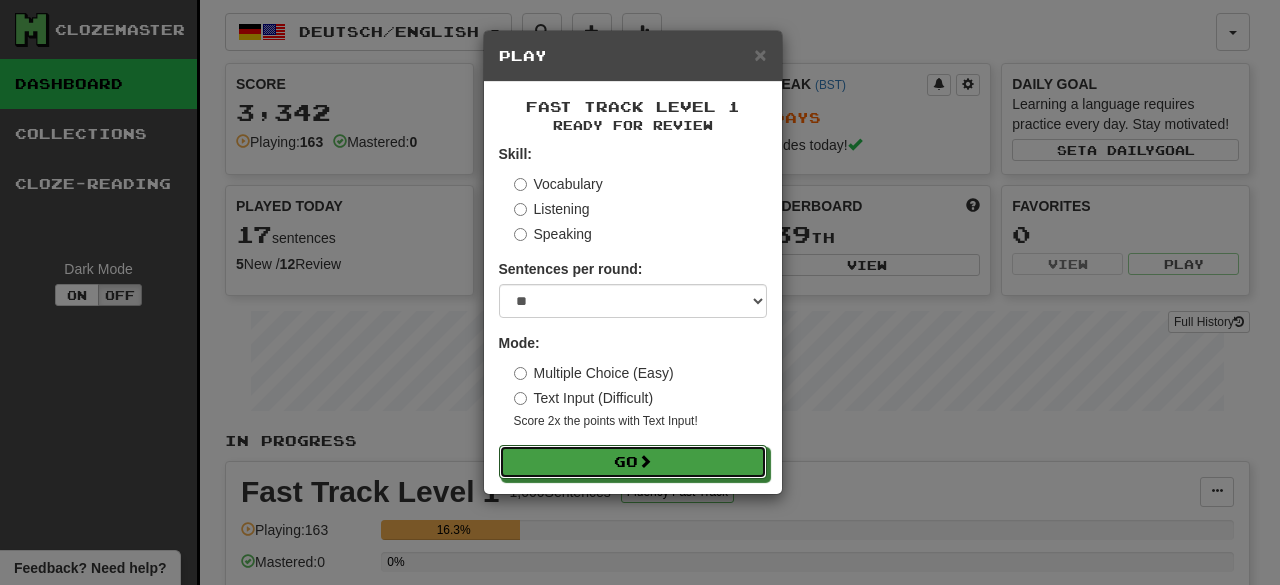click on "Go" at bounding box center [633, 462] 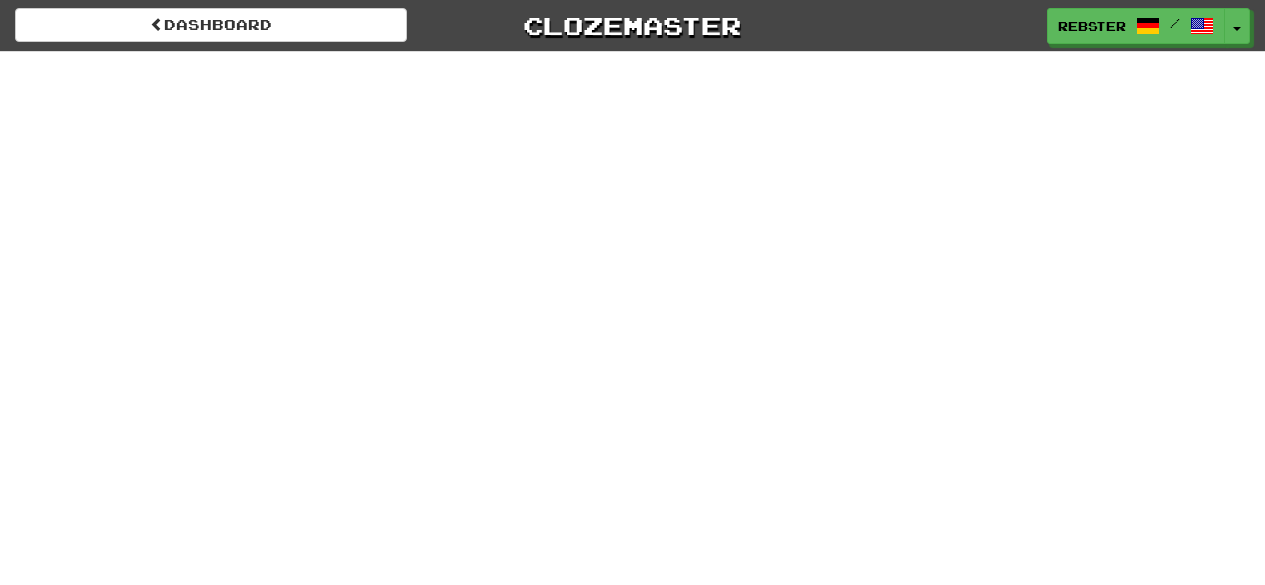 scroll, scrollTop: 0, scrollLeft: 0, axis: both 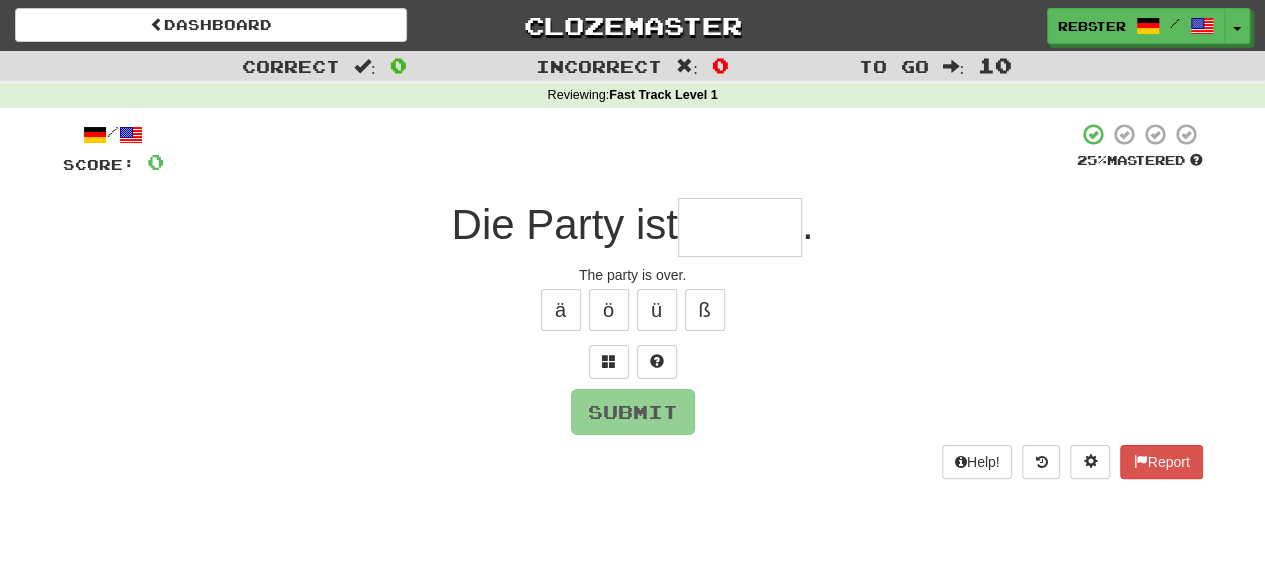 type on "*" 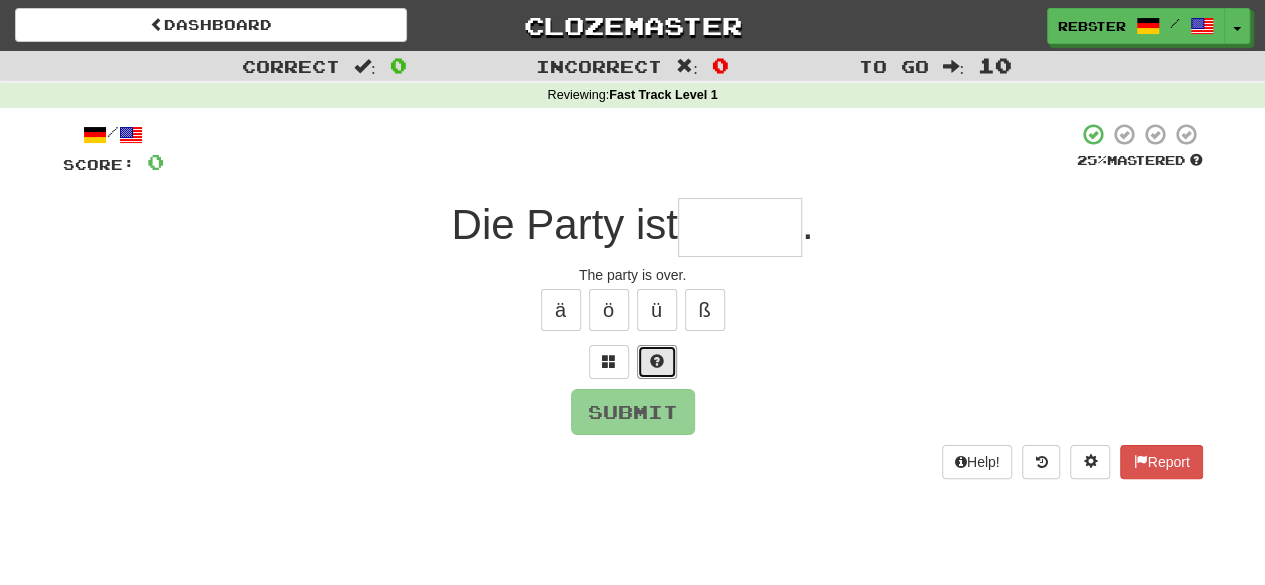 click at bounding box center (657, 362) 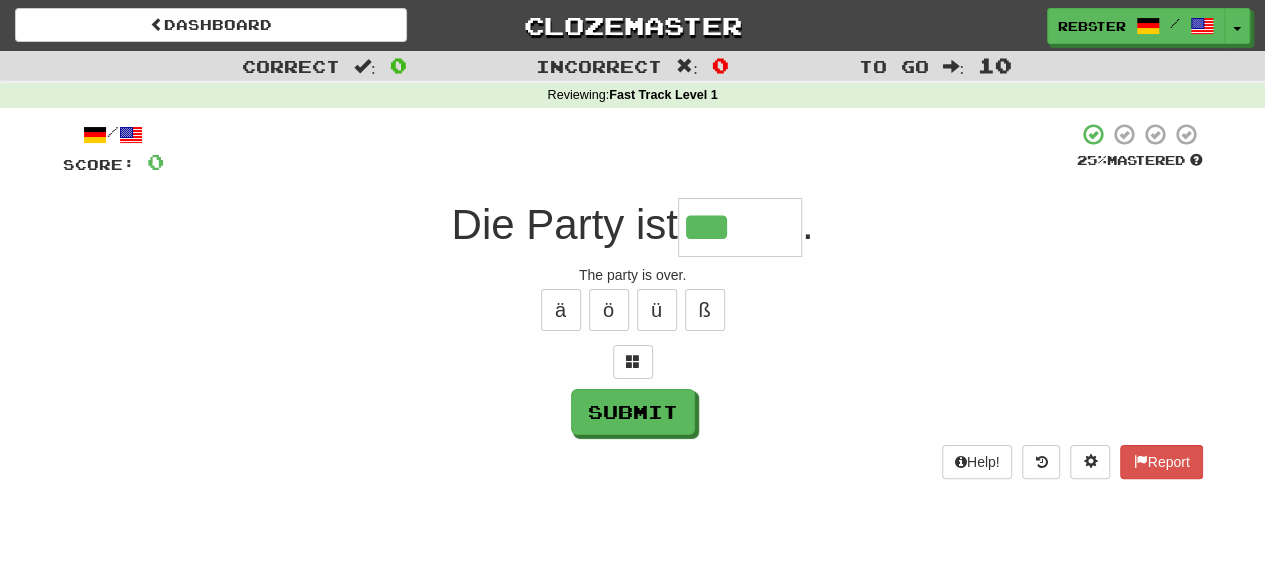 type on "******" 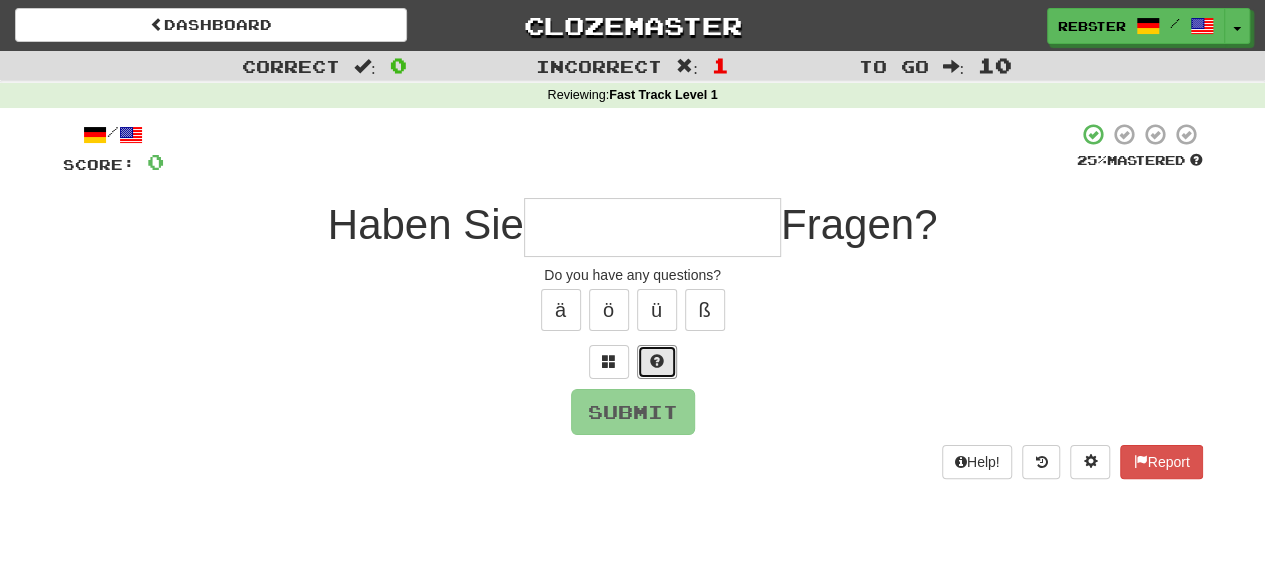 click at bounding box center [657, 361] 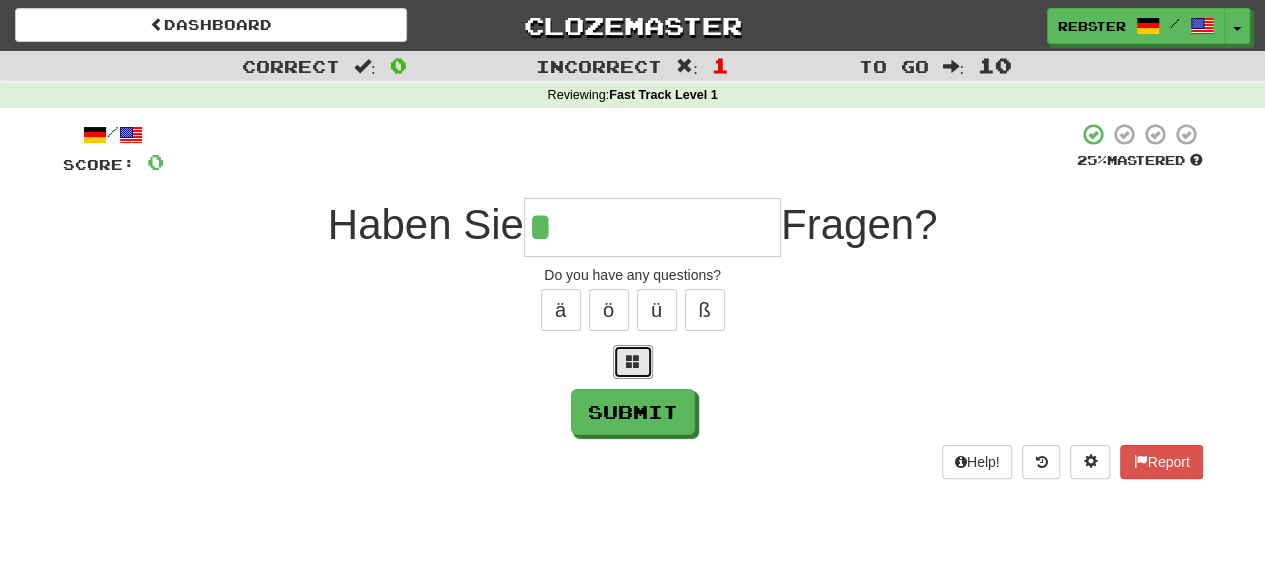 click at bounding box center (633, 361) 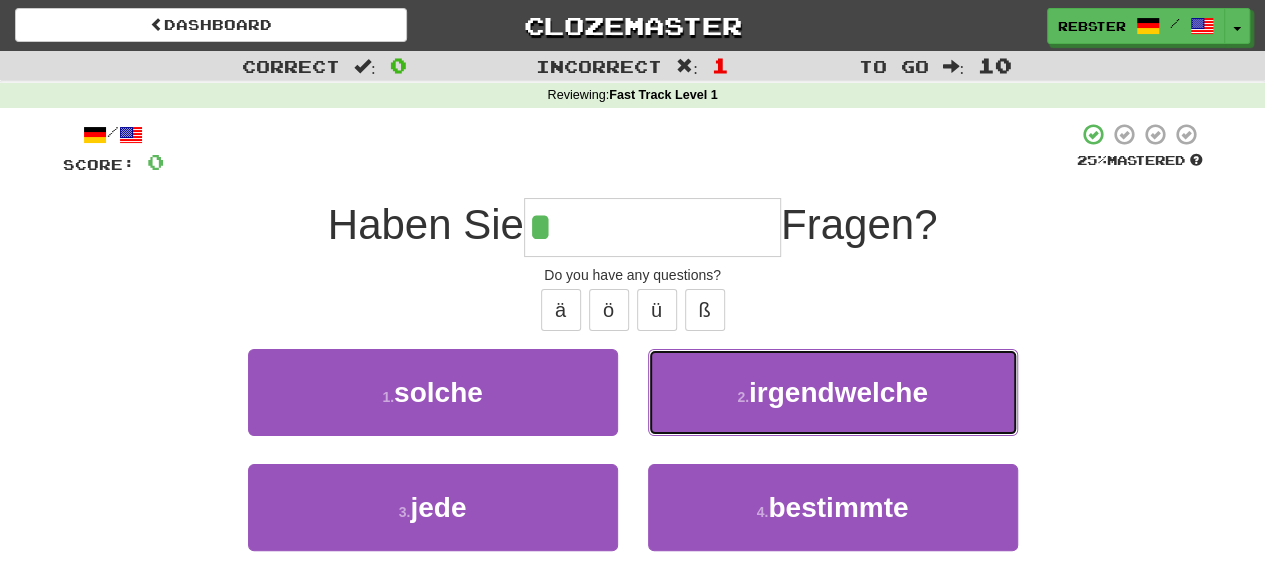 click on "2 .  irgendwelche" at bounding box center (833, 392) 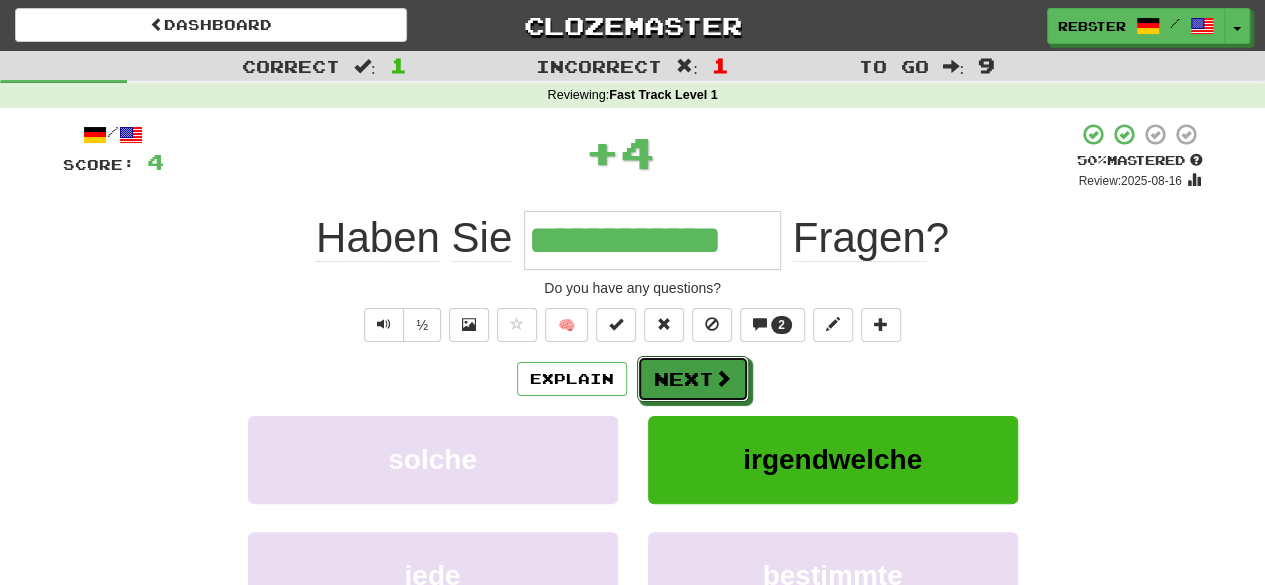 click on "Next" at bounding box center (693, 379) 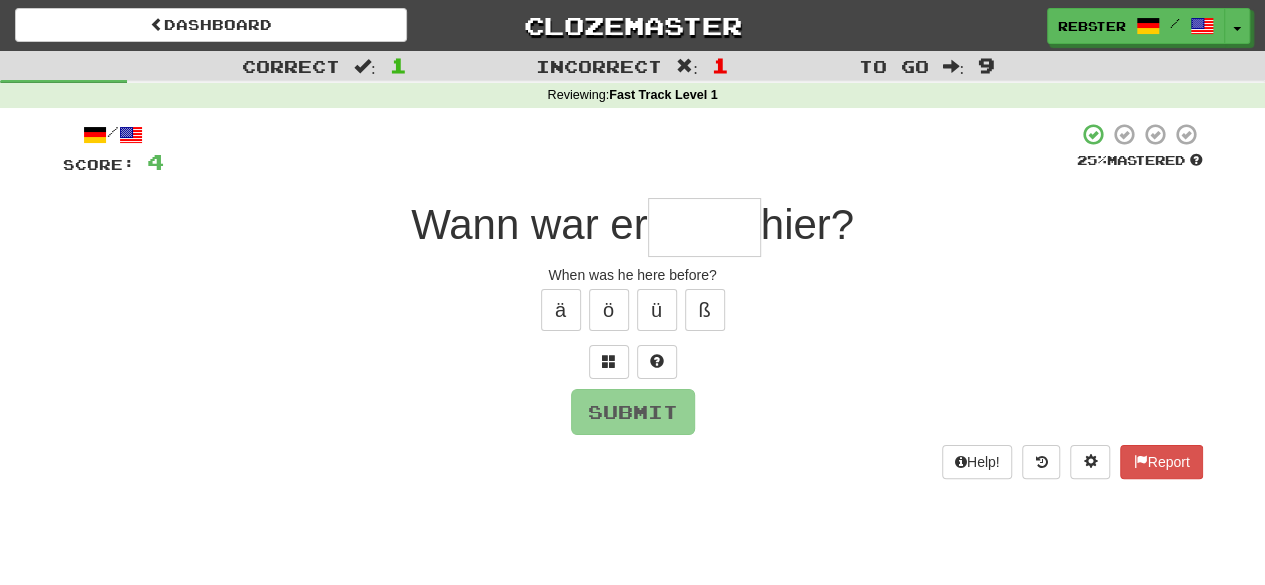 type on "*" 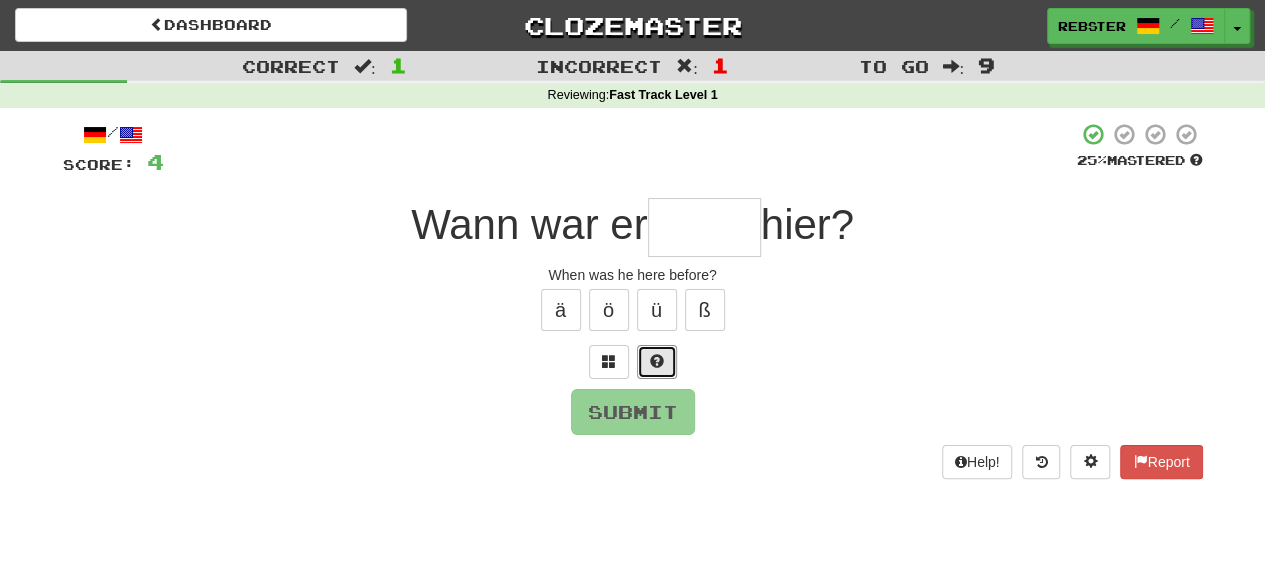 click at bounding box center (657, 361) 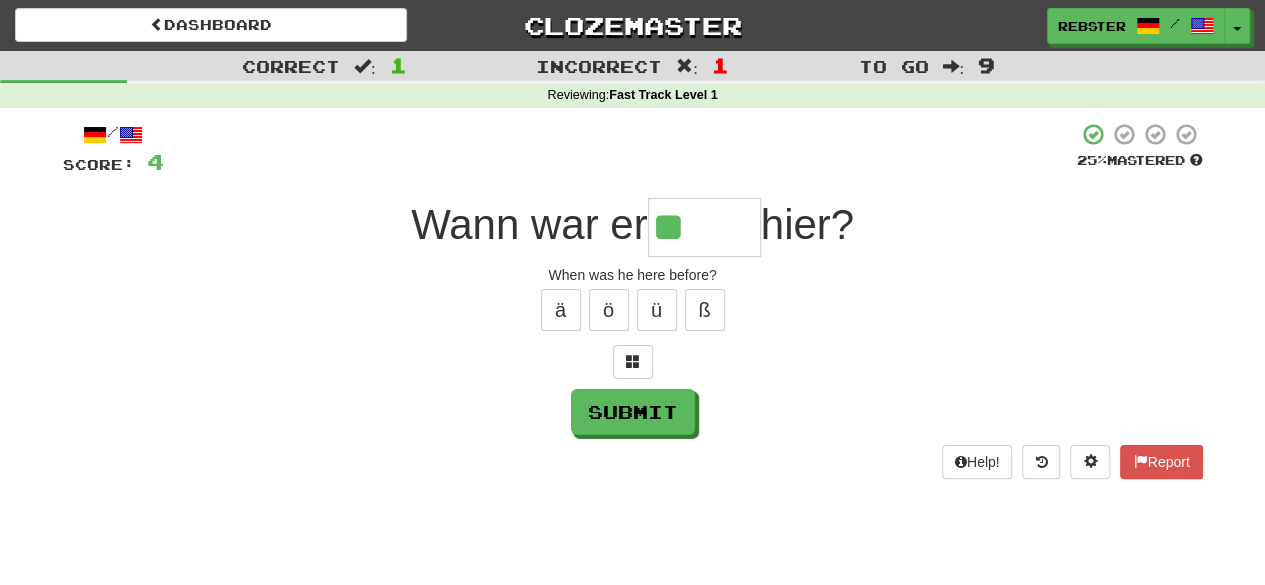 type on "*****" 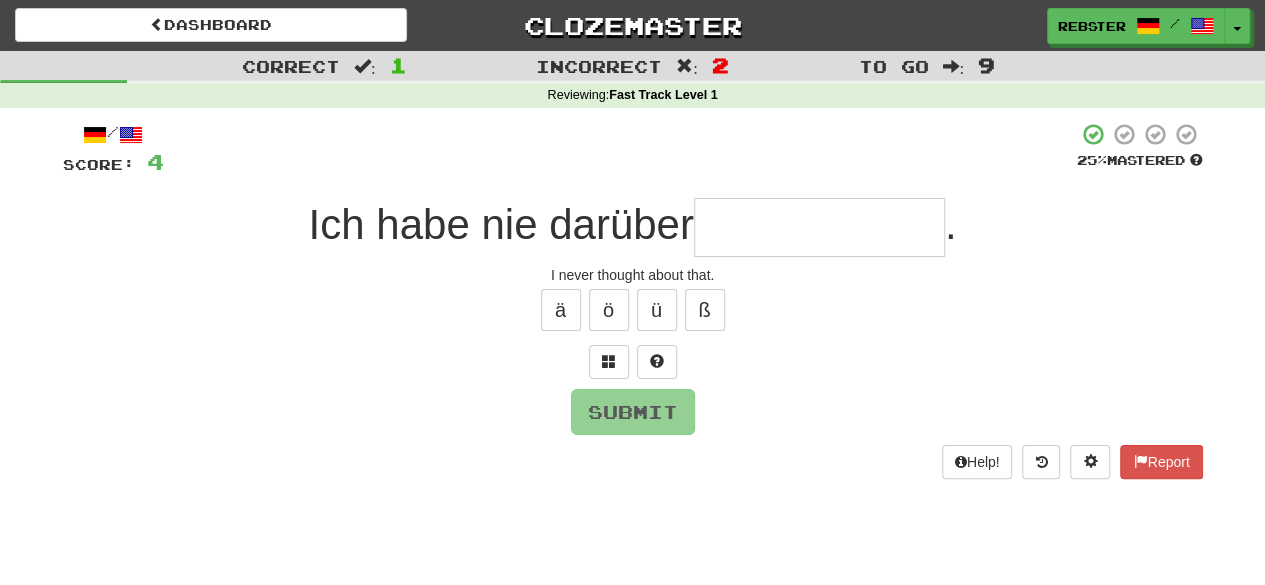 type on "**********" 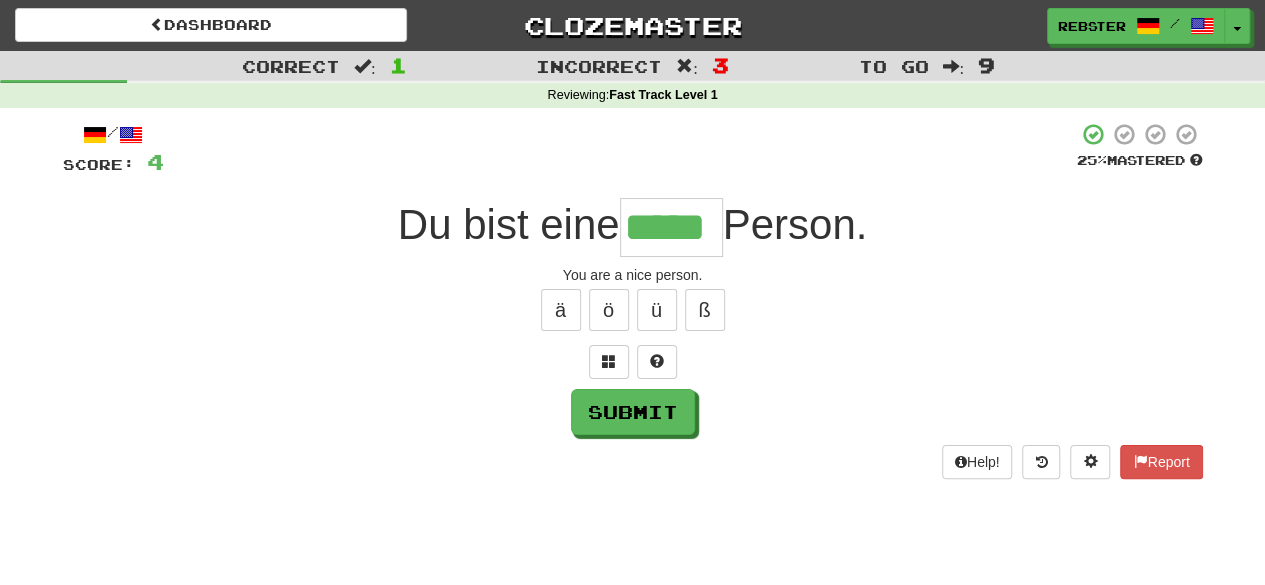 type on "*****" 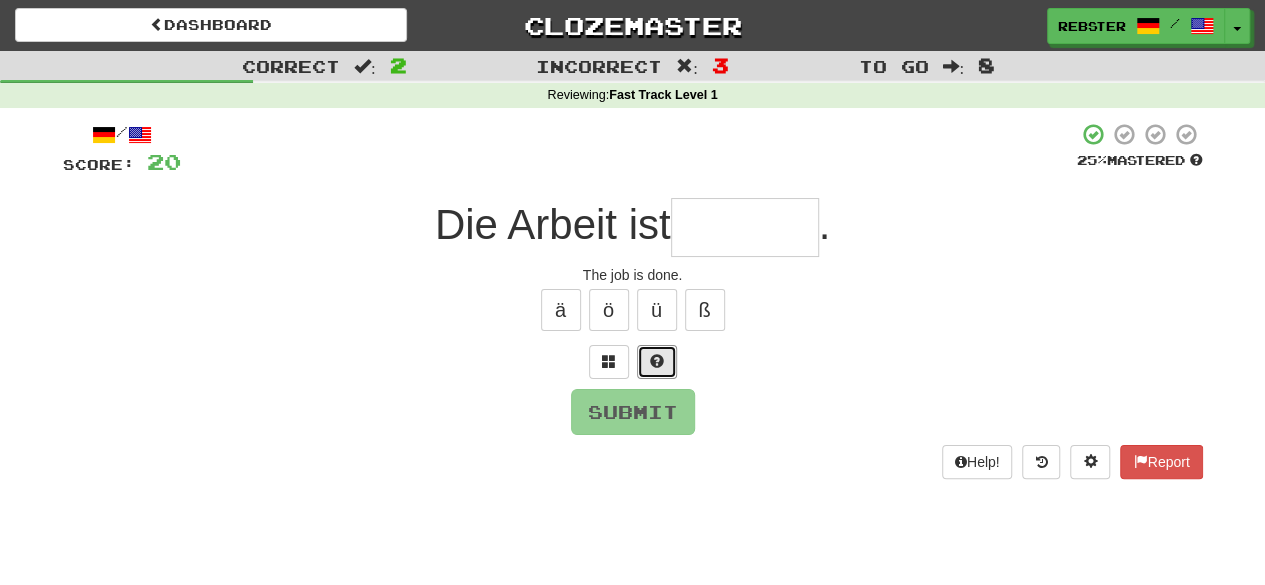 click at bounding box center [657, 362] 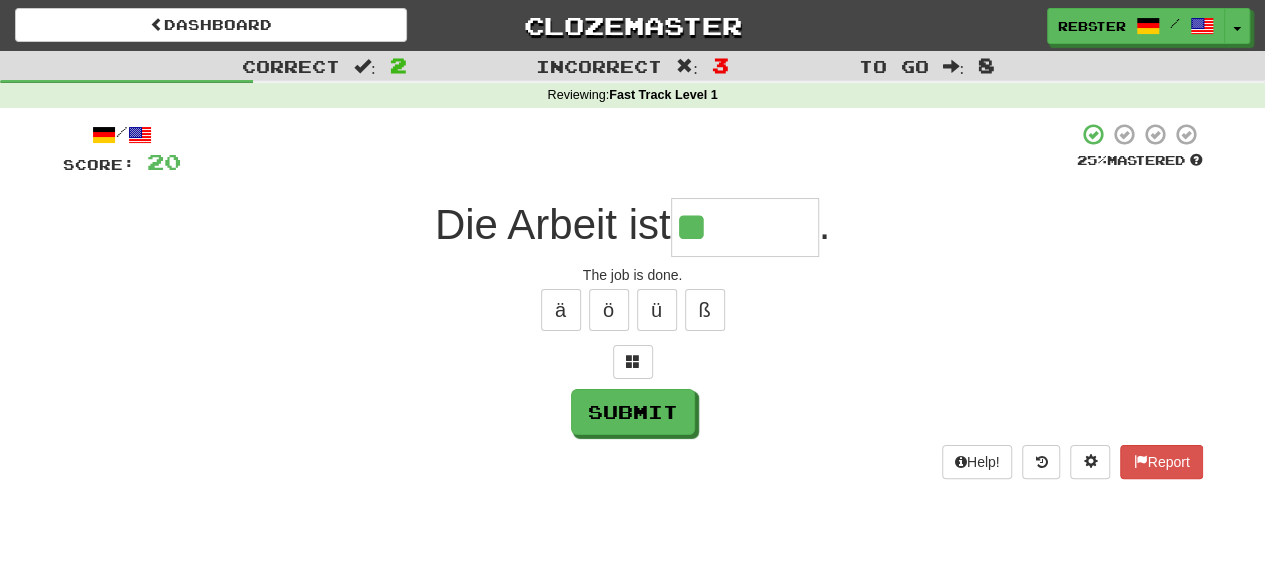 type on "********" 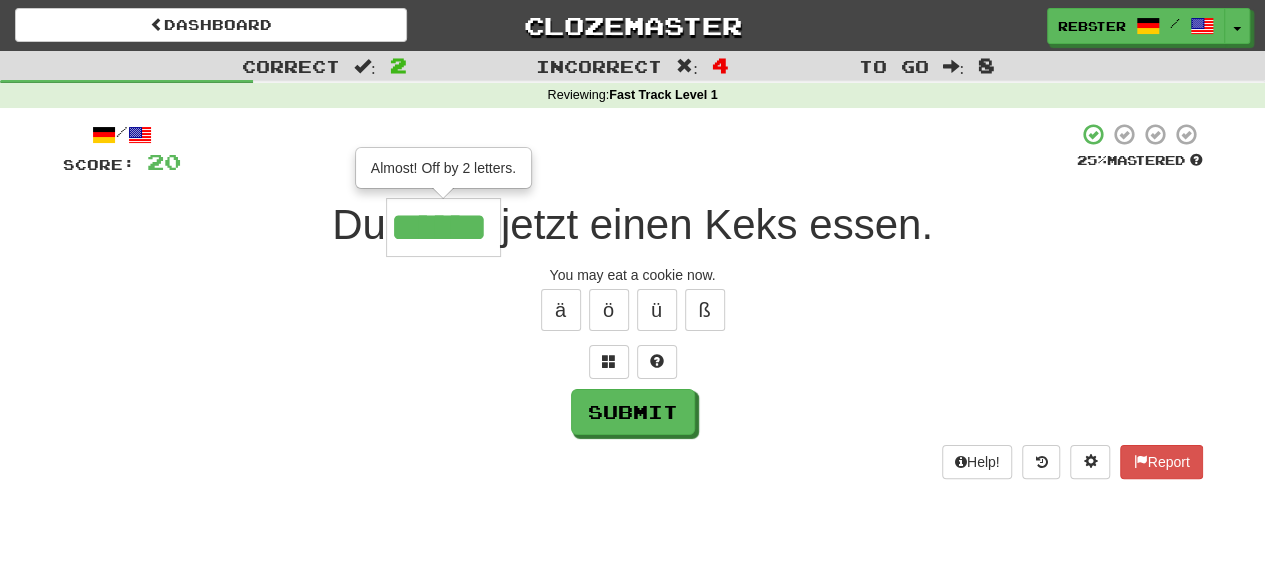 type on "******" 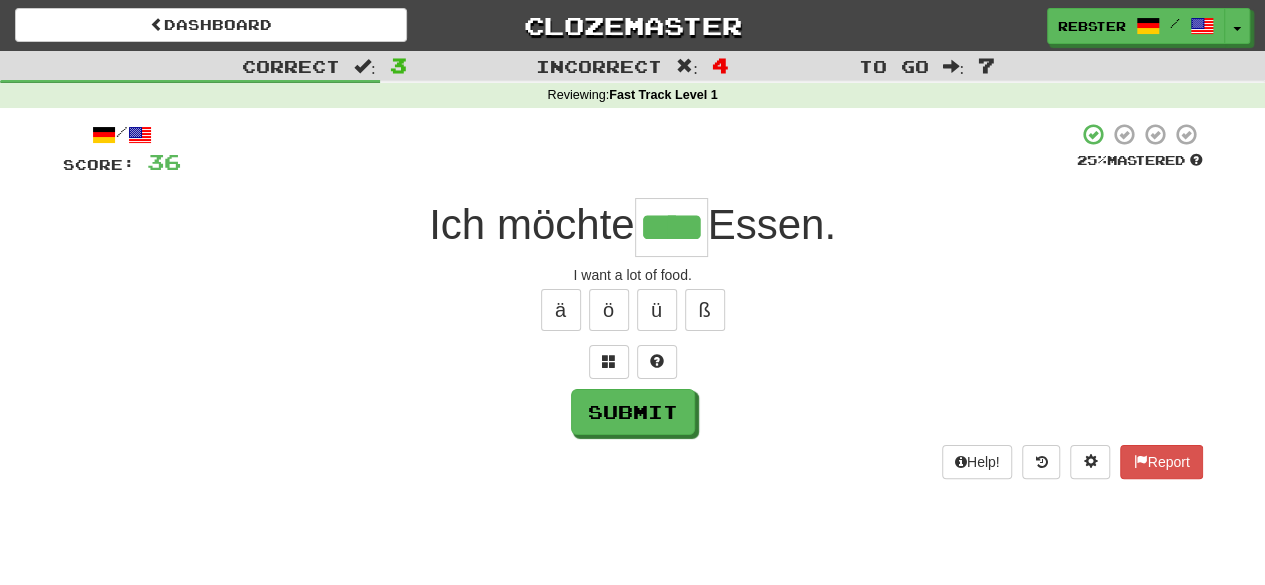 type on "****" 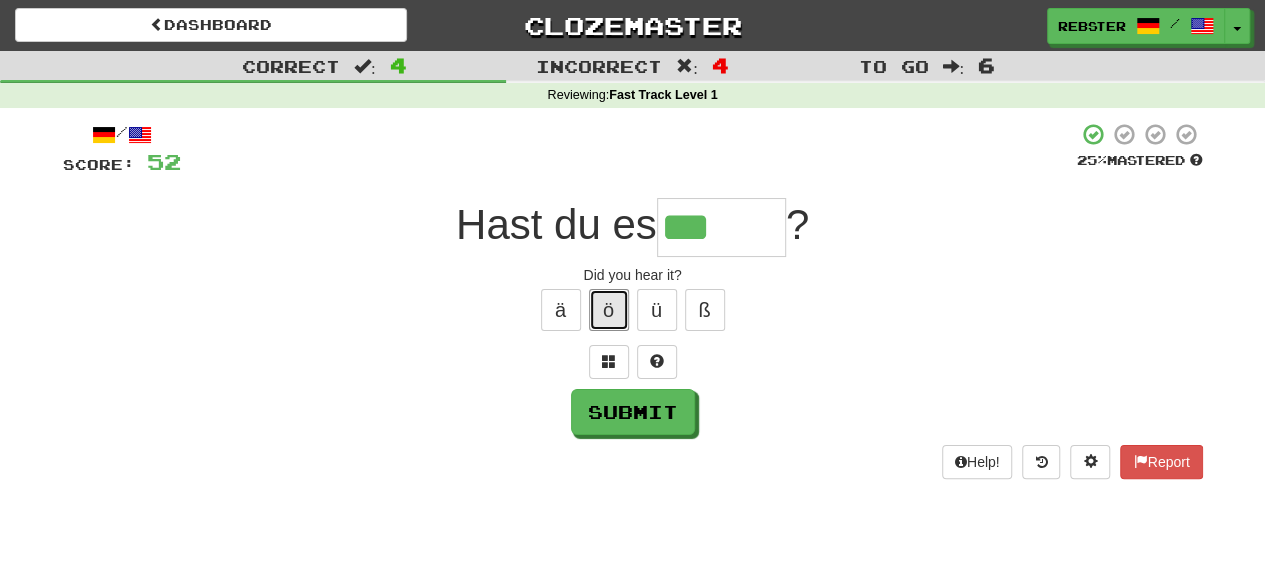 click on "ö" at bounding box center (609, 310) 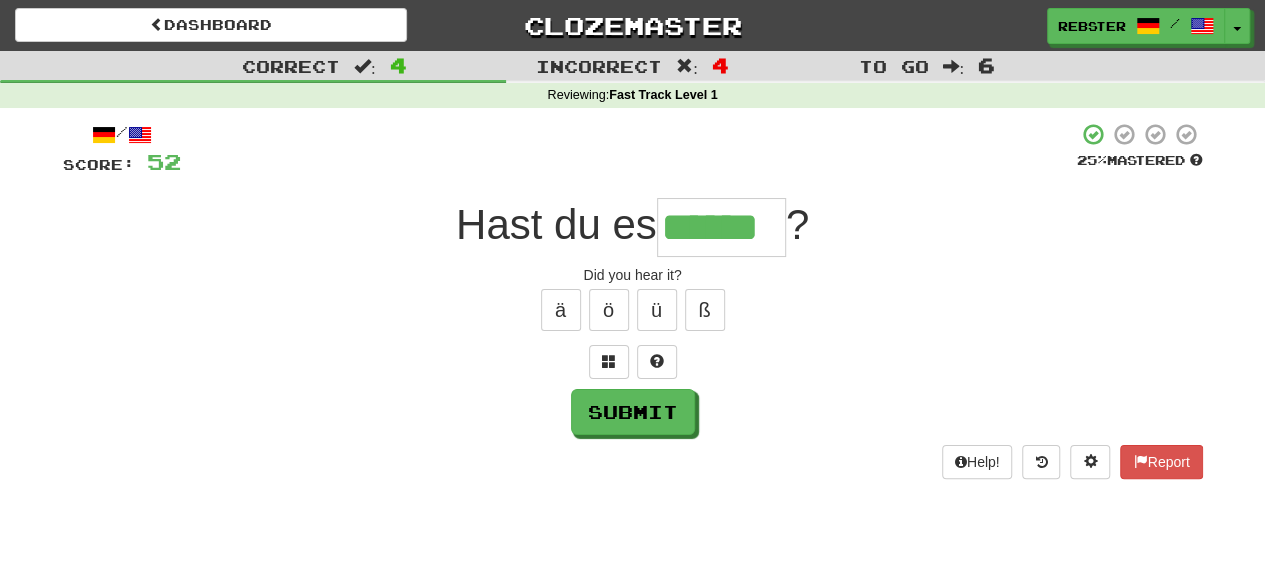 type on "******" 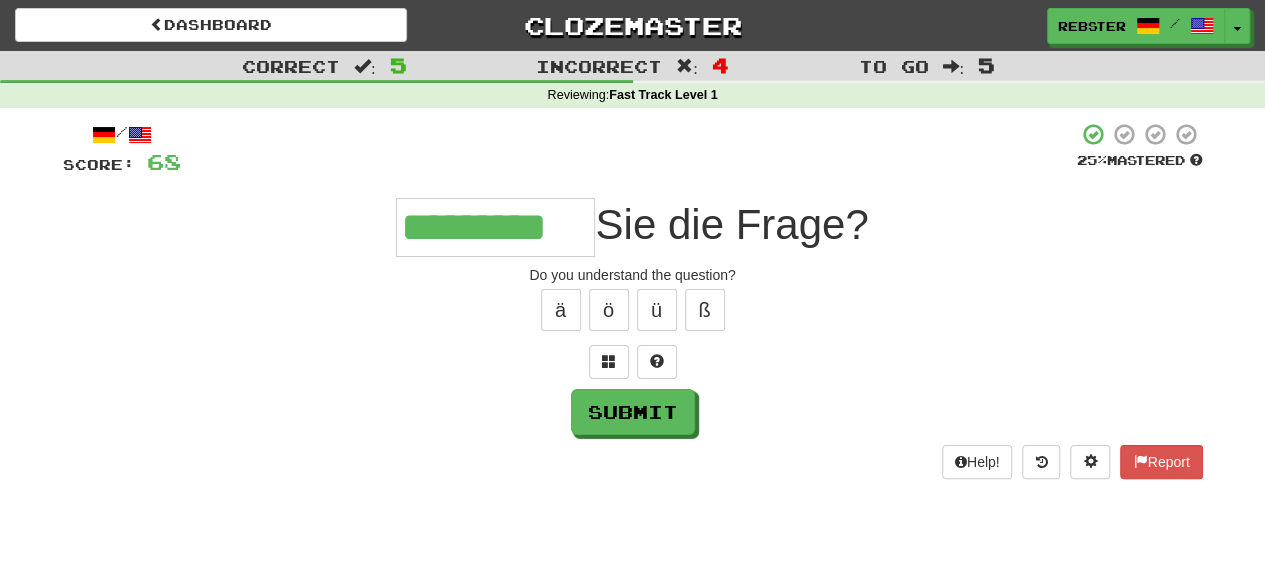 type on "*********" 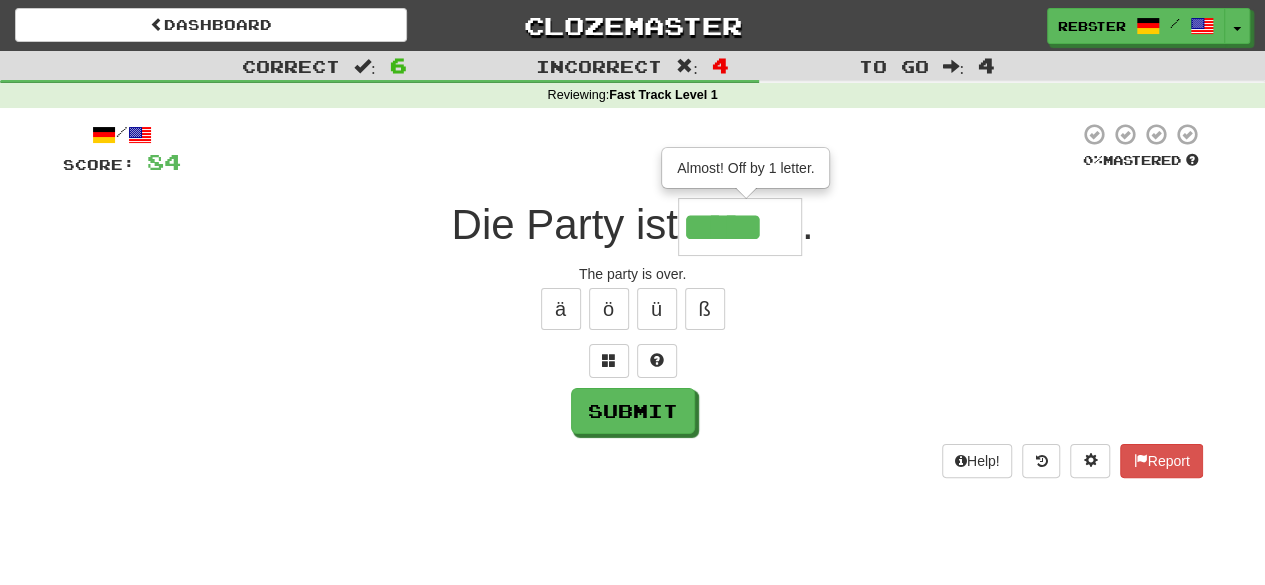 scroll, scrollTop: 0, scrollLeft: 0, axis: both 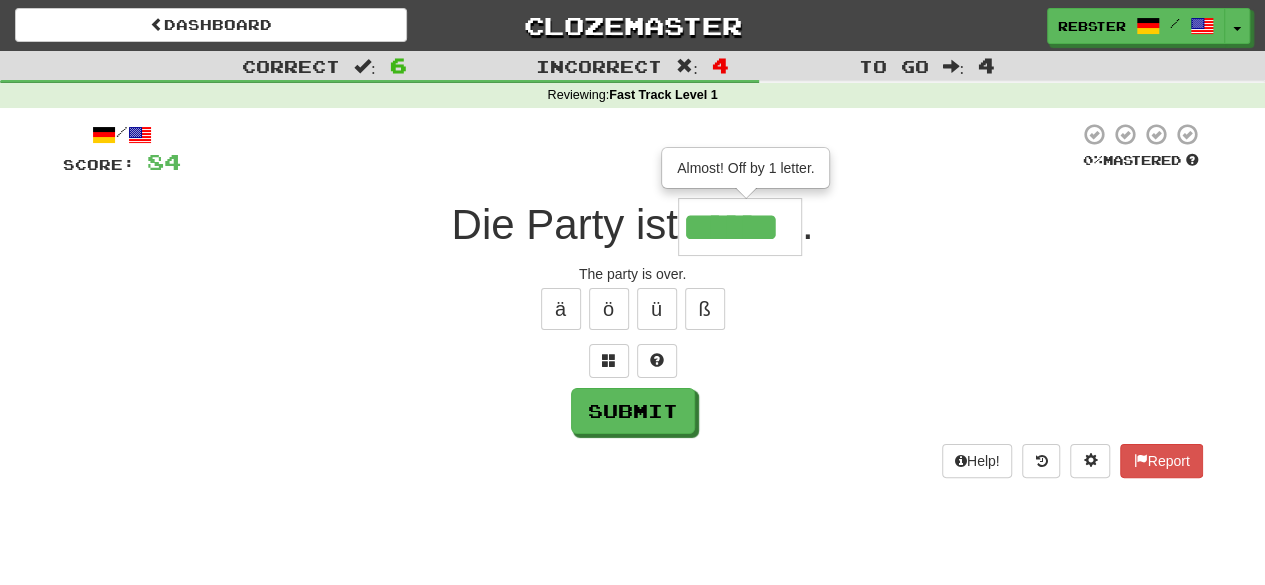 type on "******" 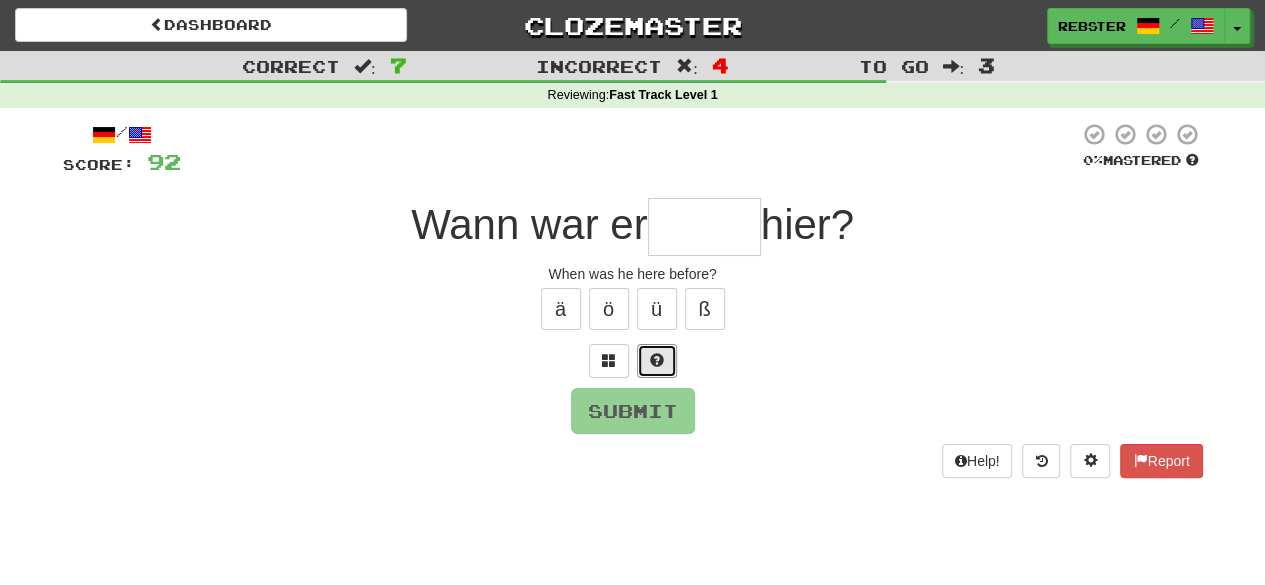 click at bounding box center [657, 360] 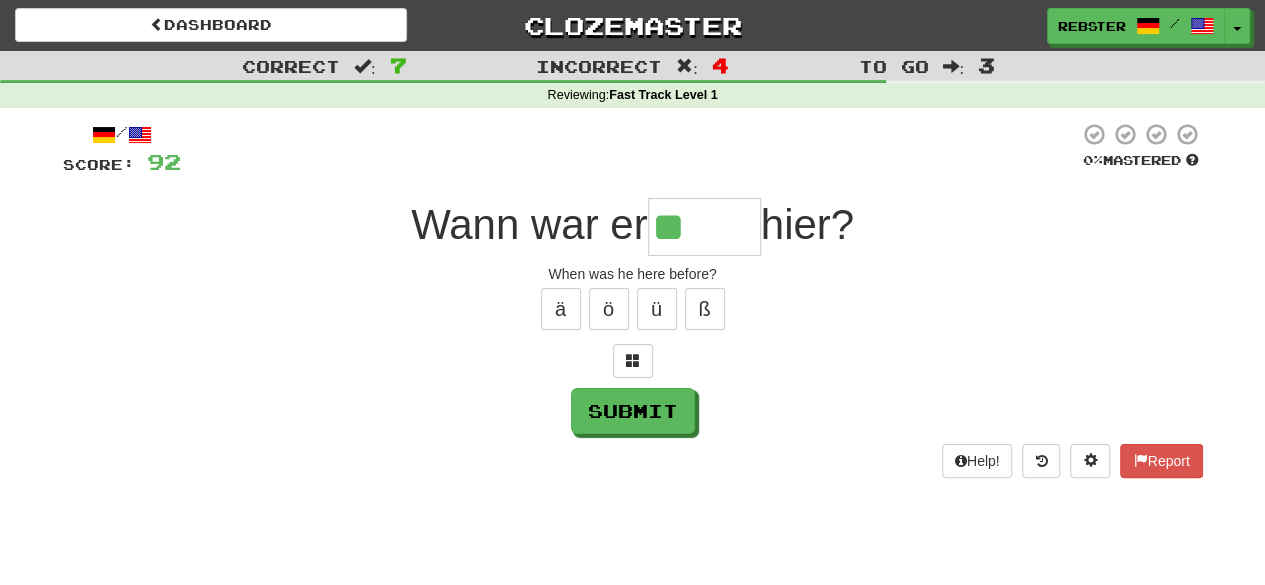 type on "*****" 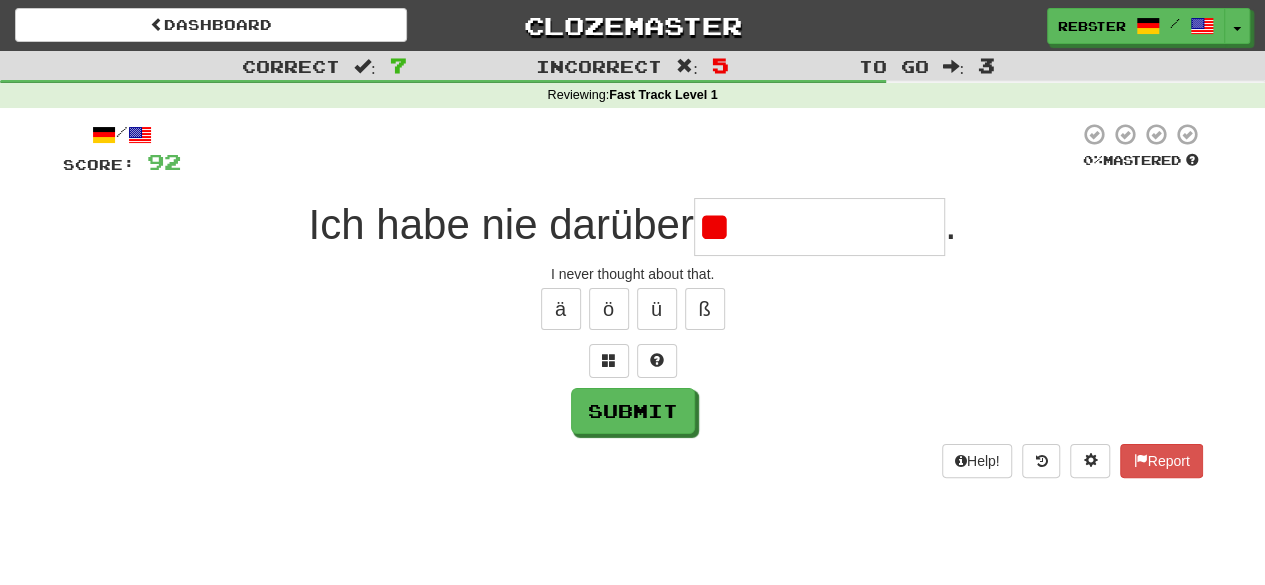 type on "*" 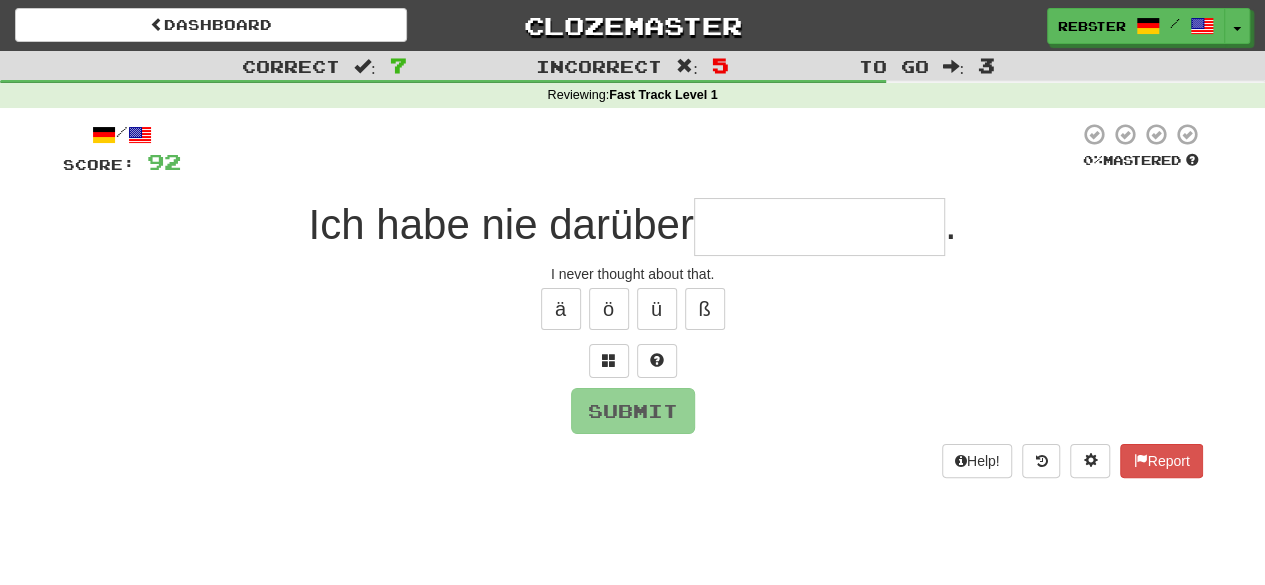 type on "**********" 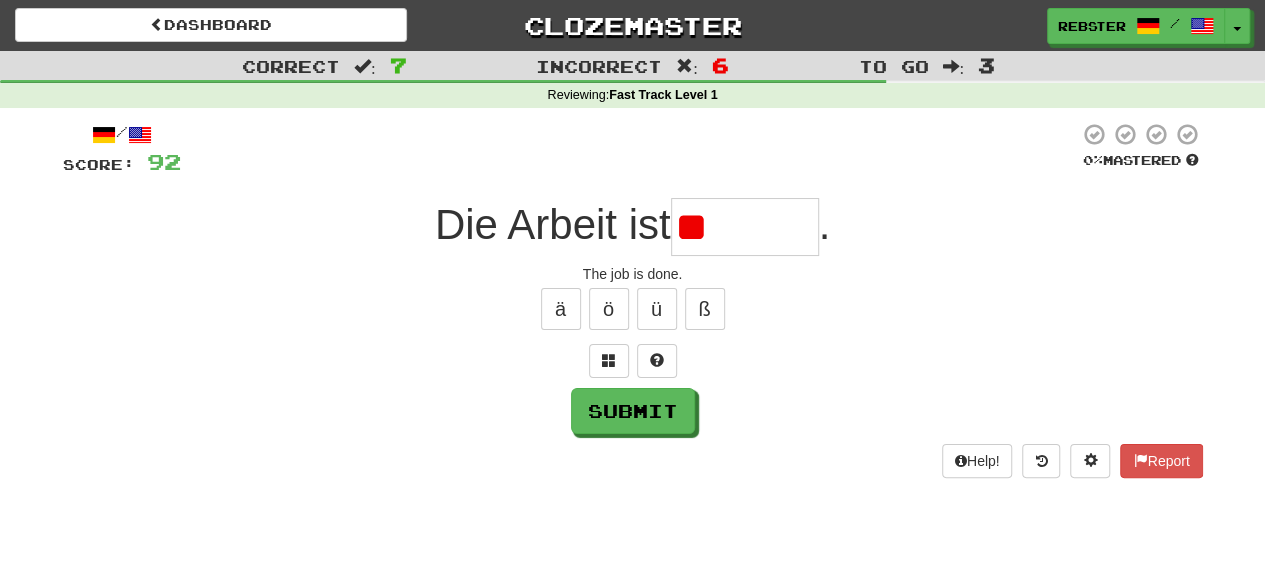type on "*" 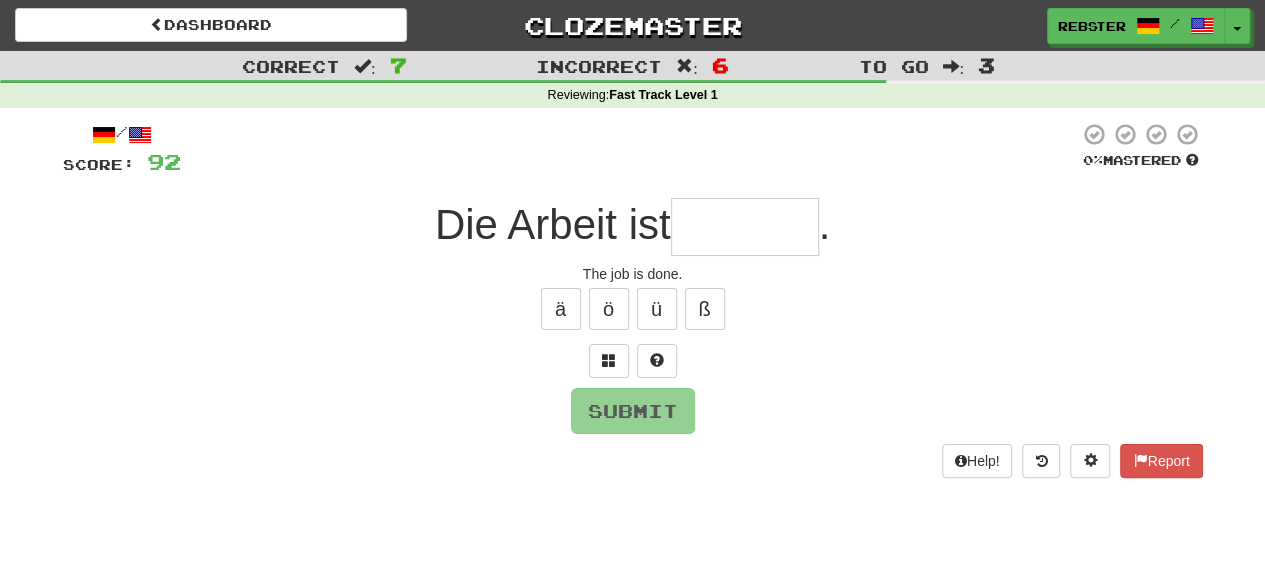type on "*" 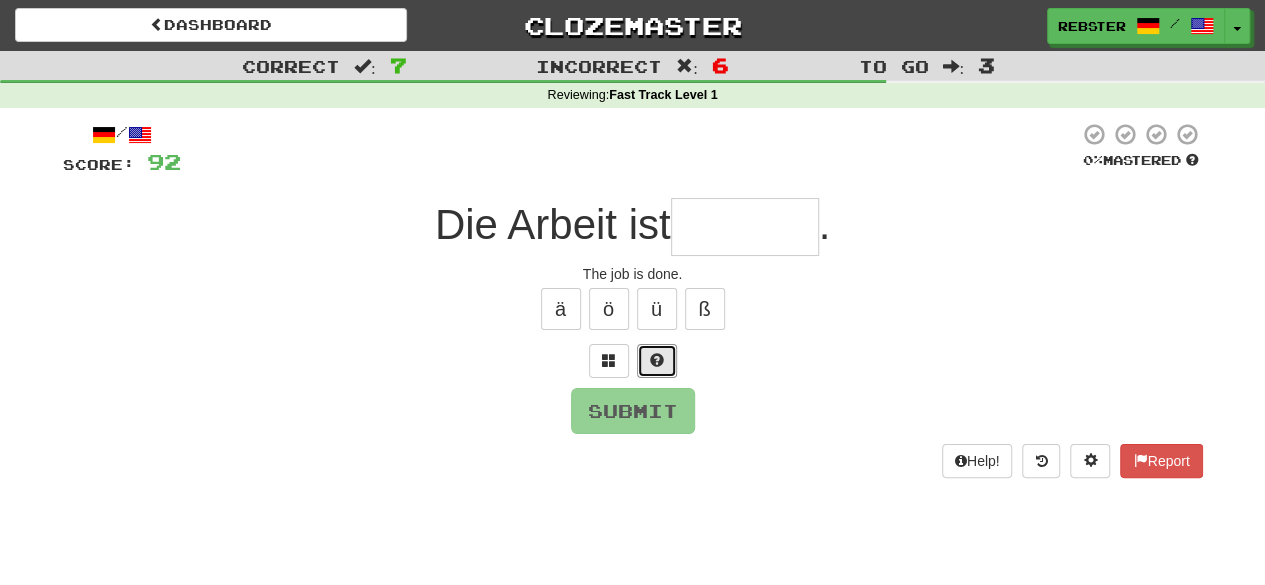click at bounding box center (657, 361) 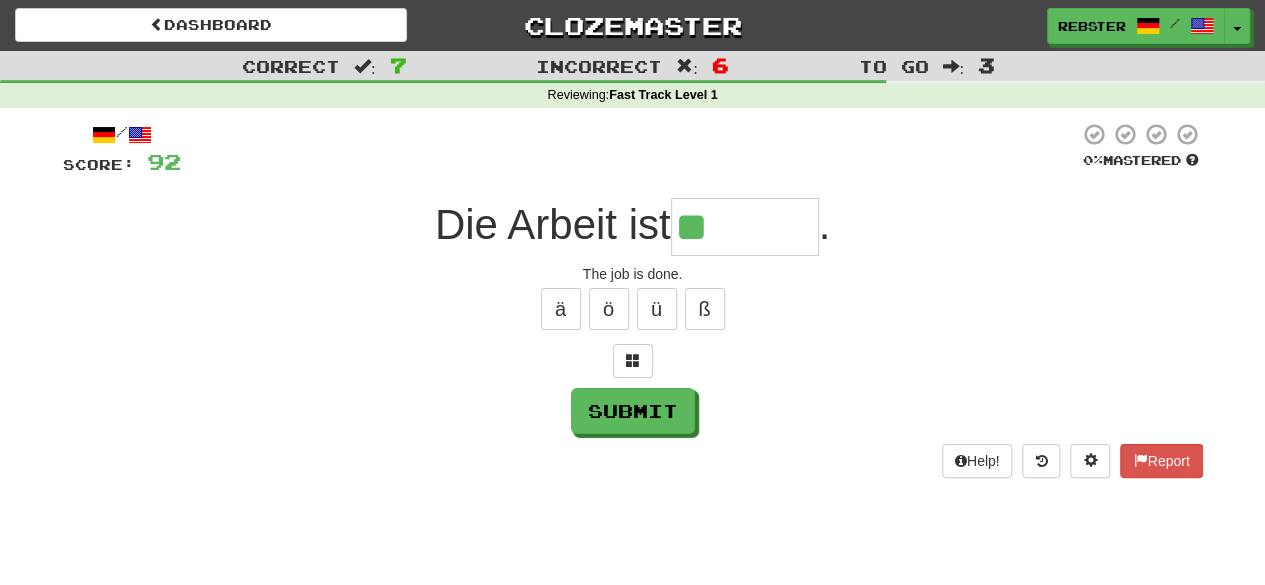 type on "********" 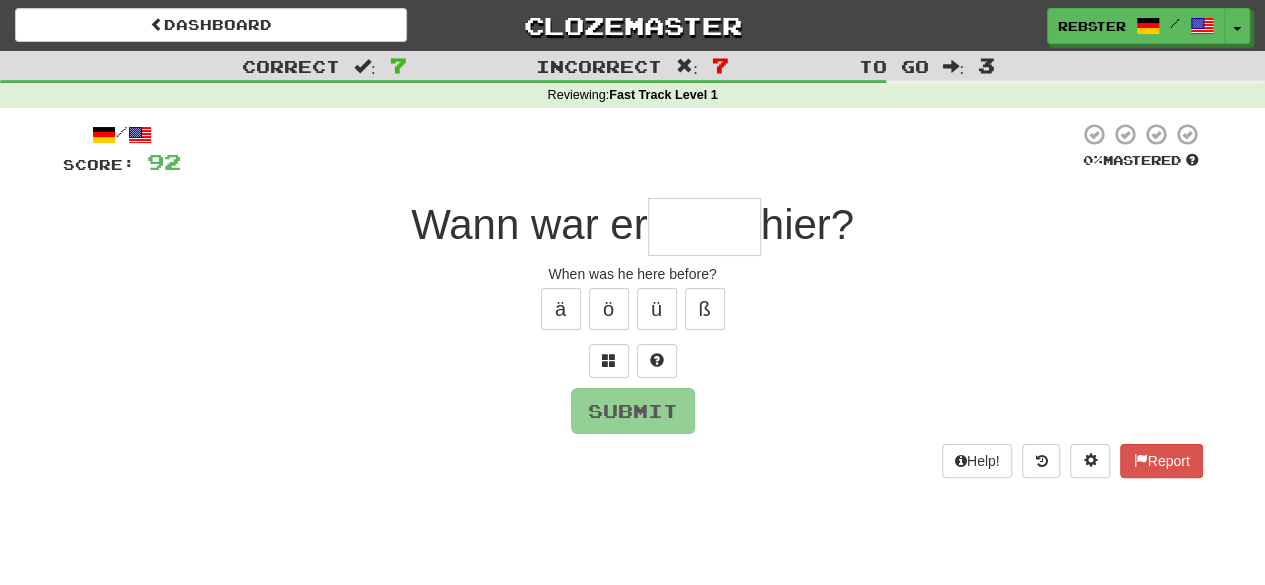 type on "*" 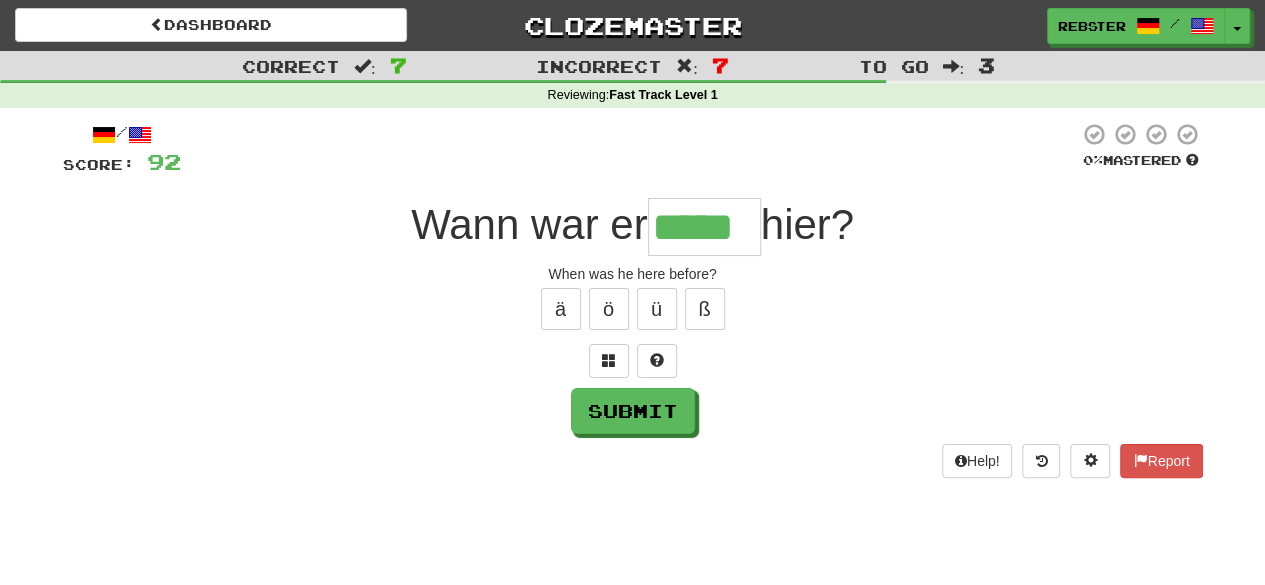 type on "*****" 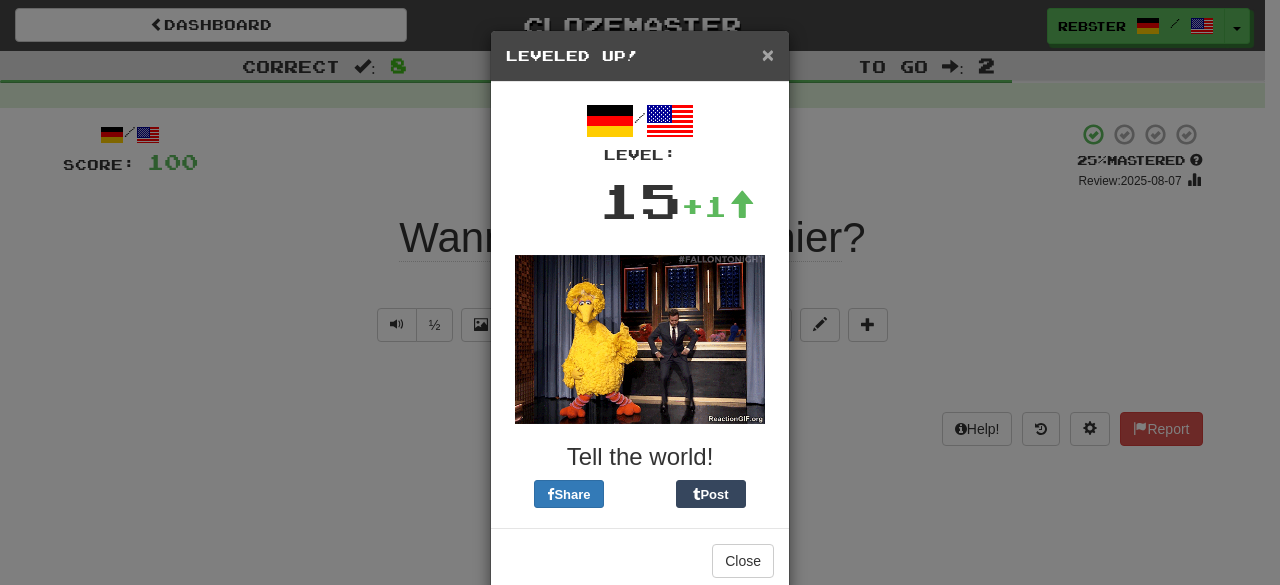 click on "×" at bounding box center (768, 54) 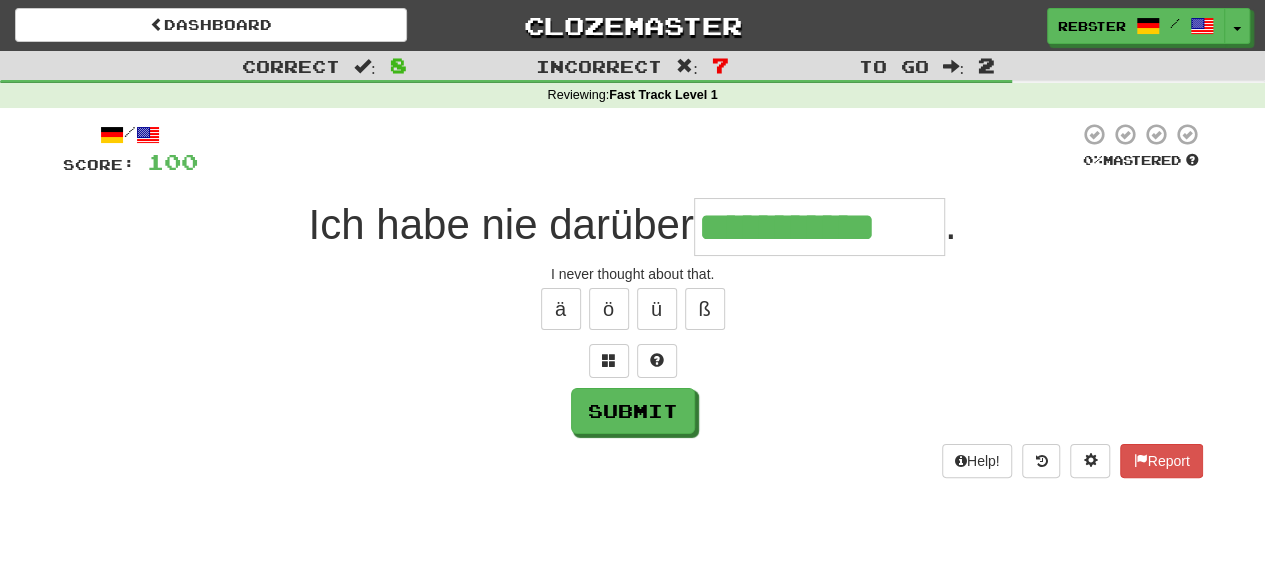 type on "**********" 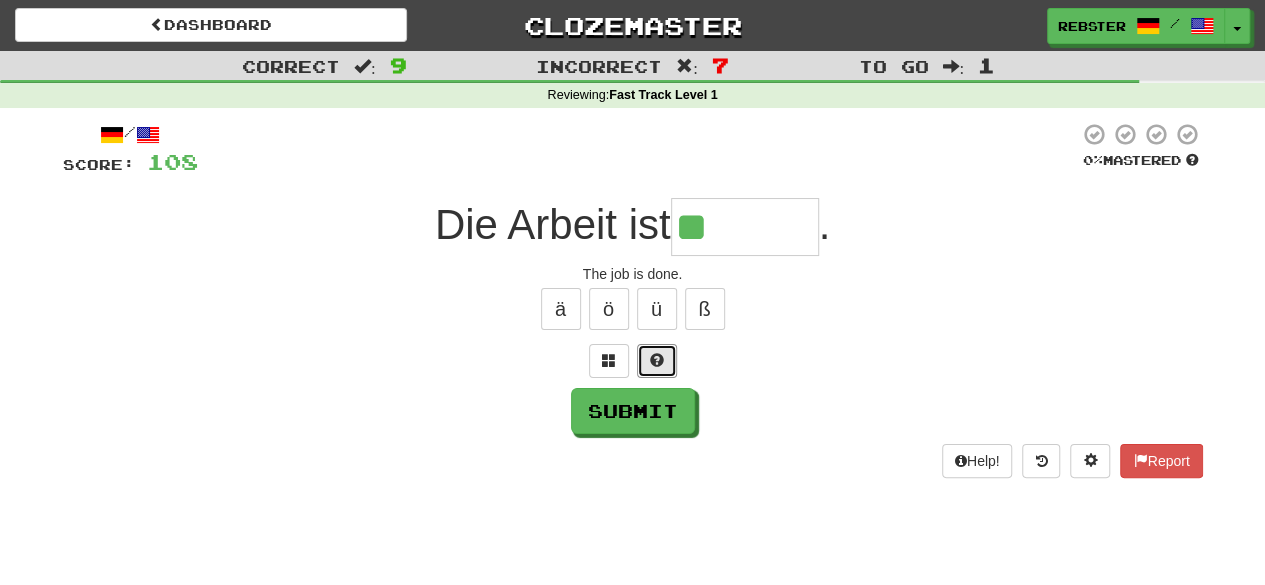 click at bounding box center (657, 361) 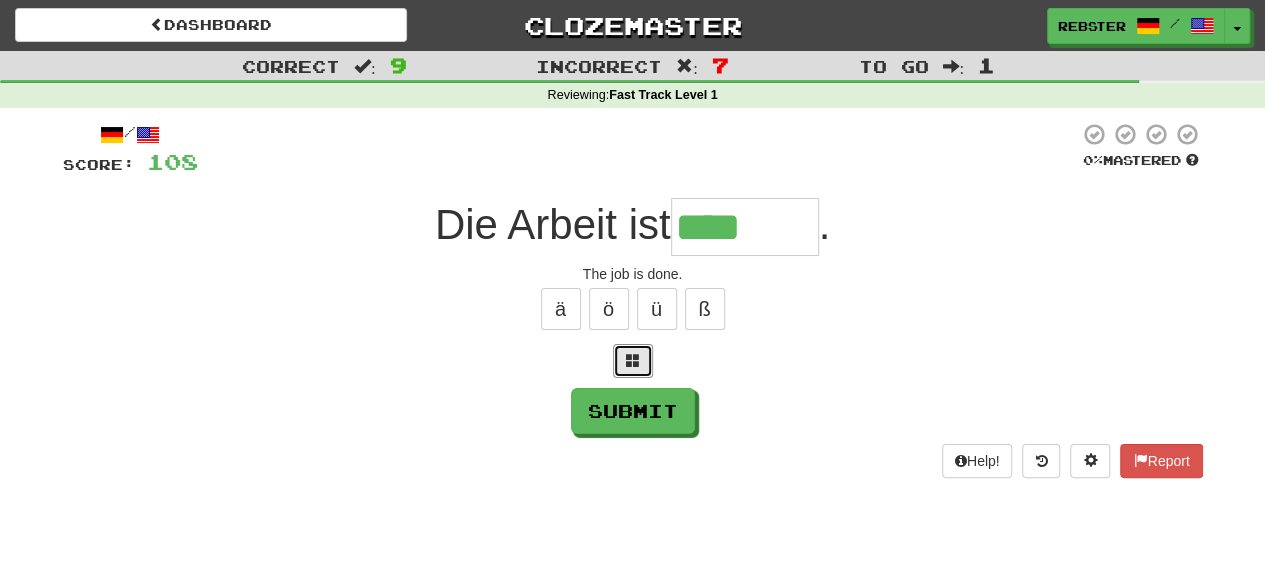 click at bounding box center [633, 361] 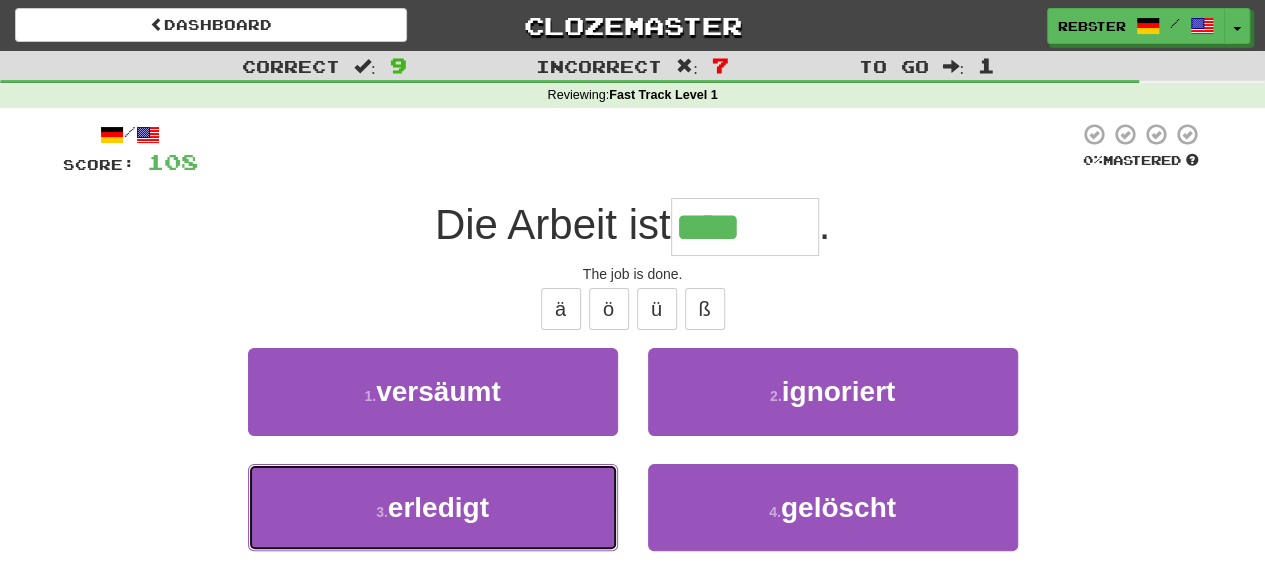click on "3 .  erledigt" at bounding box center (433, 507) 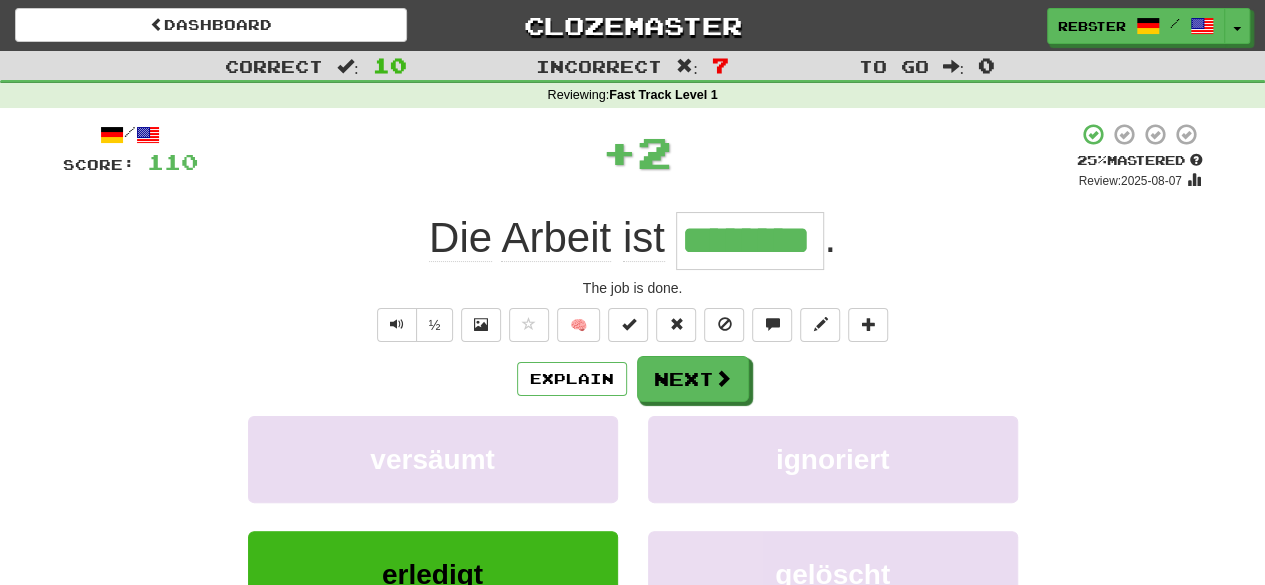 click on "Explain Next" at bounding box center [633, 379] 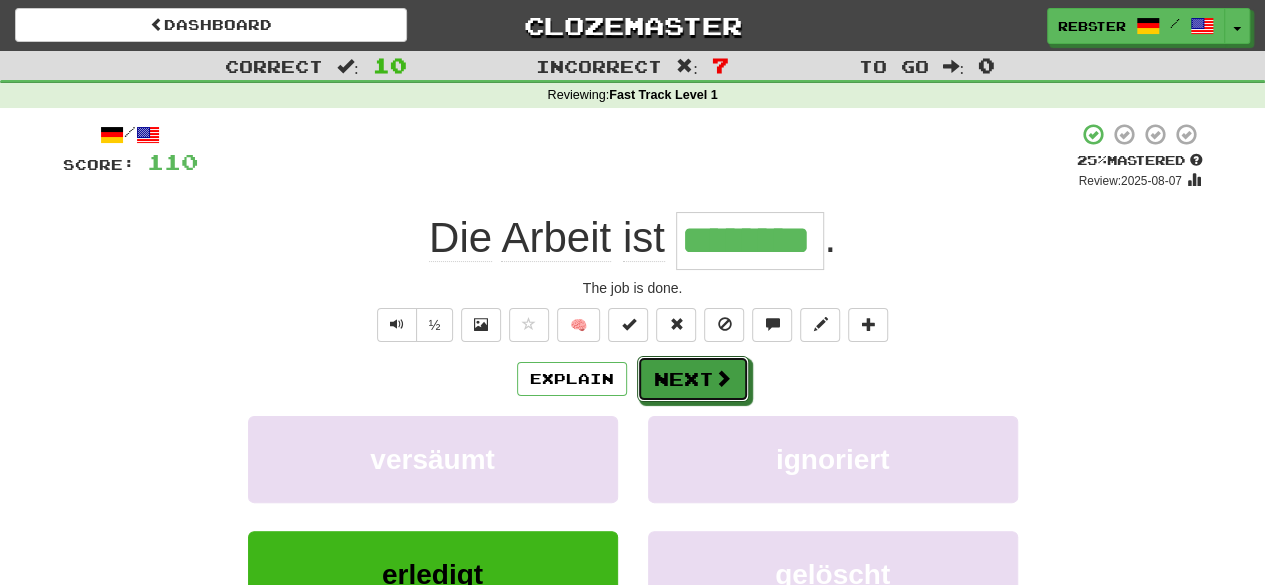 click on "Next" at bounding box center (693, 379) 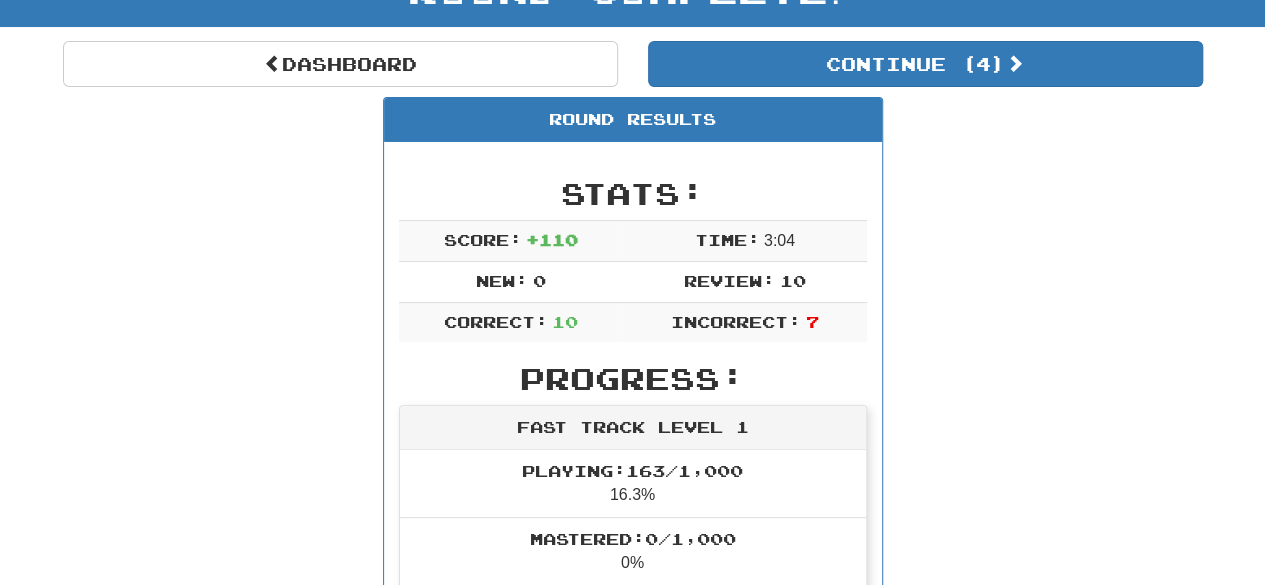 scroll, scrollTop: 0, scrollLeft: 0, axis: both 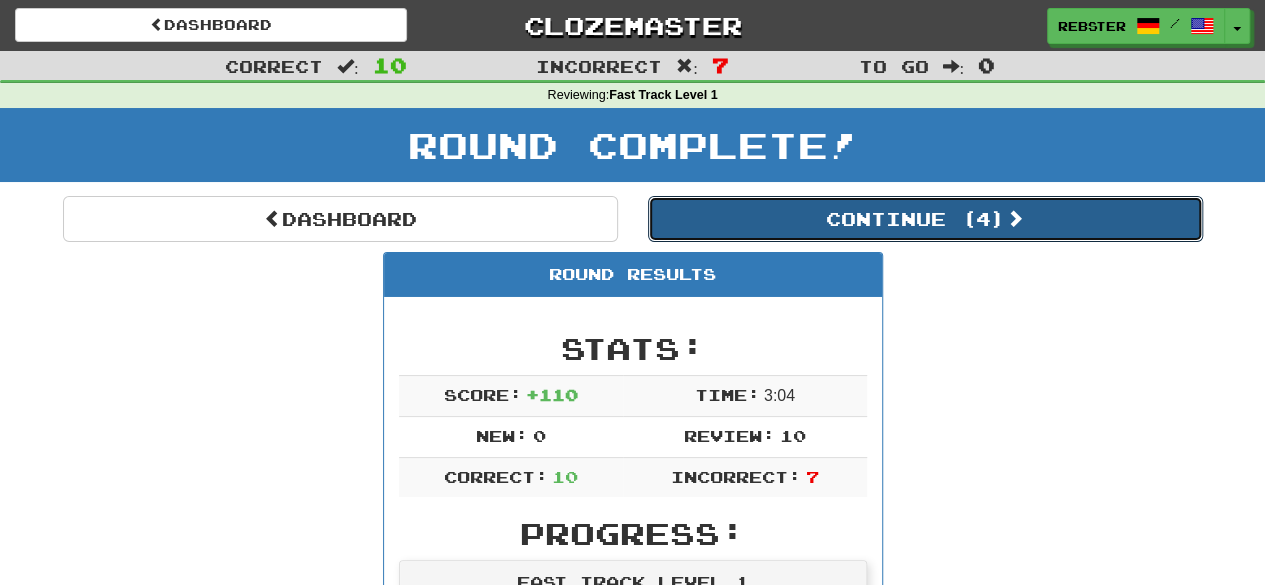 click on "Continue ( 4 )" at bounding box center (925, 219) 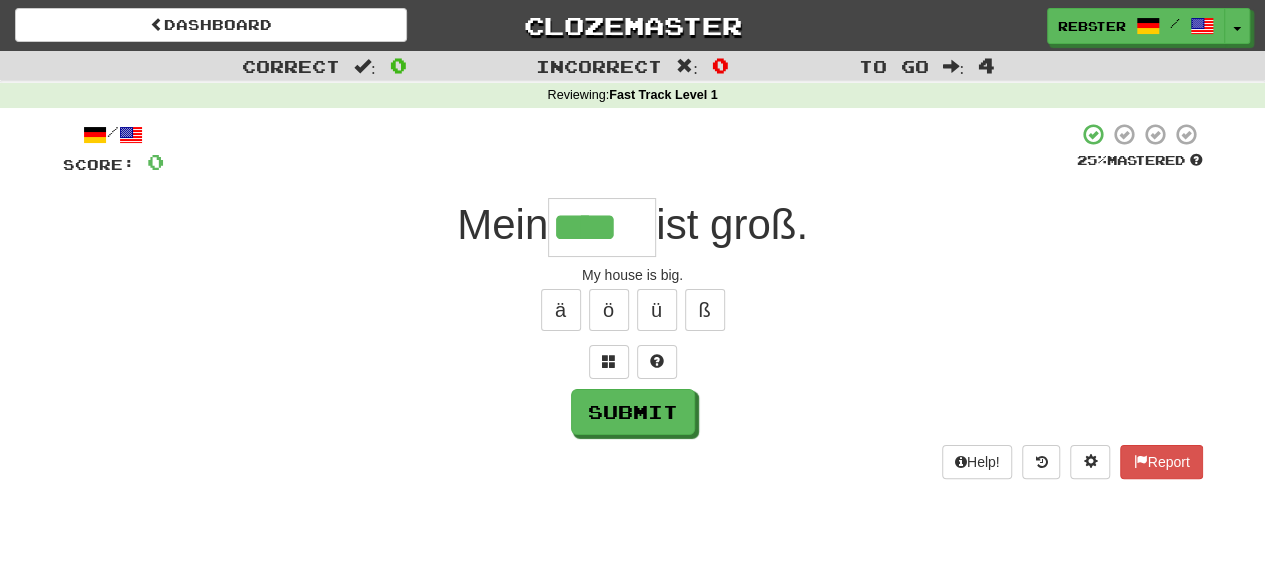type on "****" 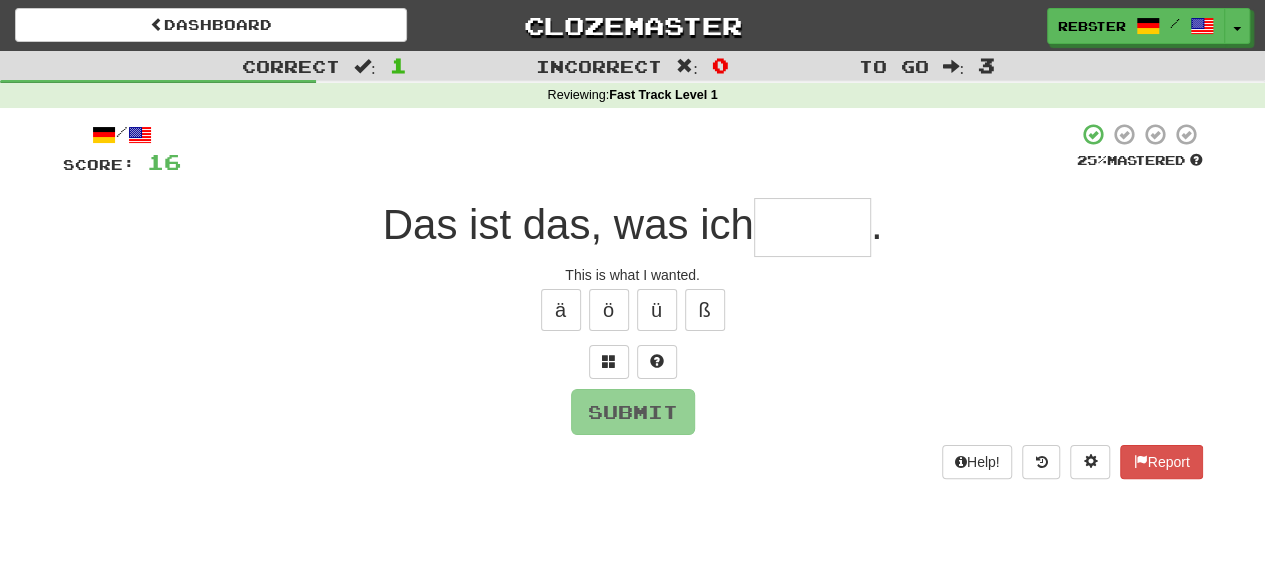 type on "*" 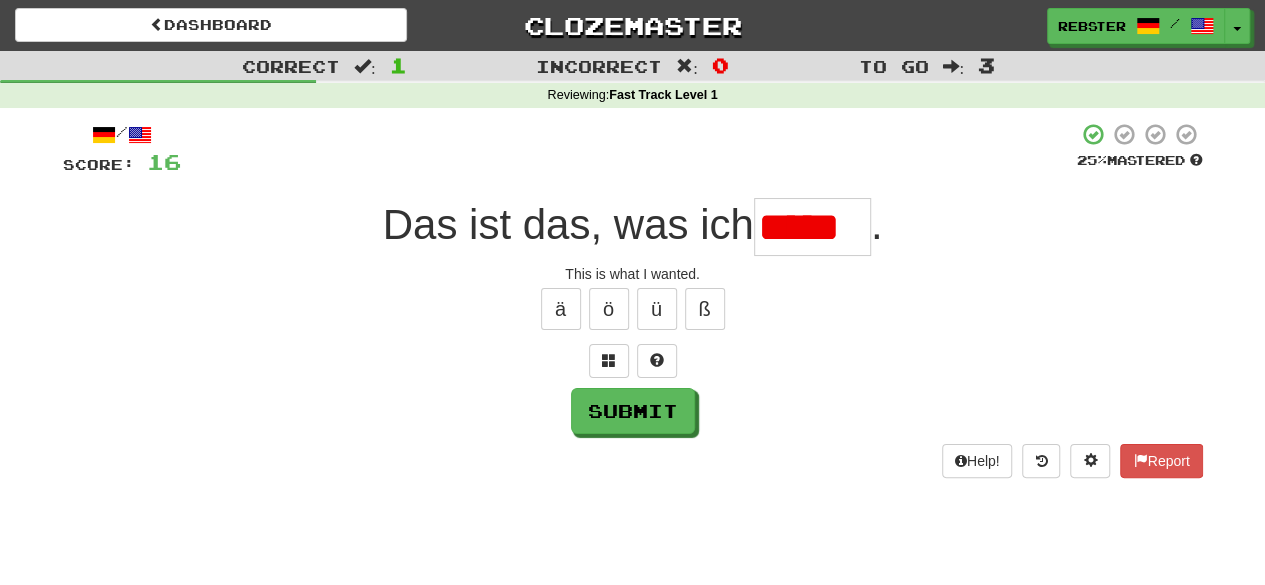scroll, scrollTop: 0, scrollLeft: 0, axis: both 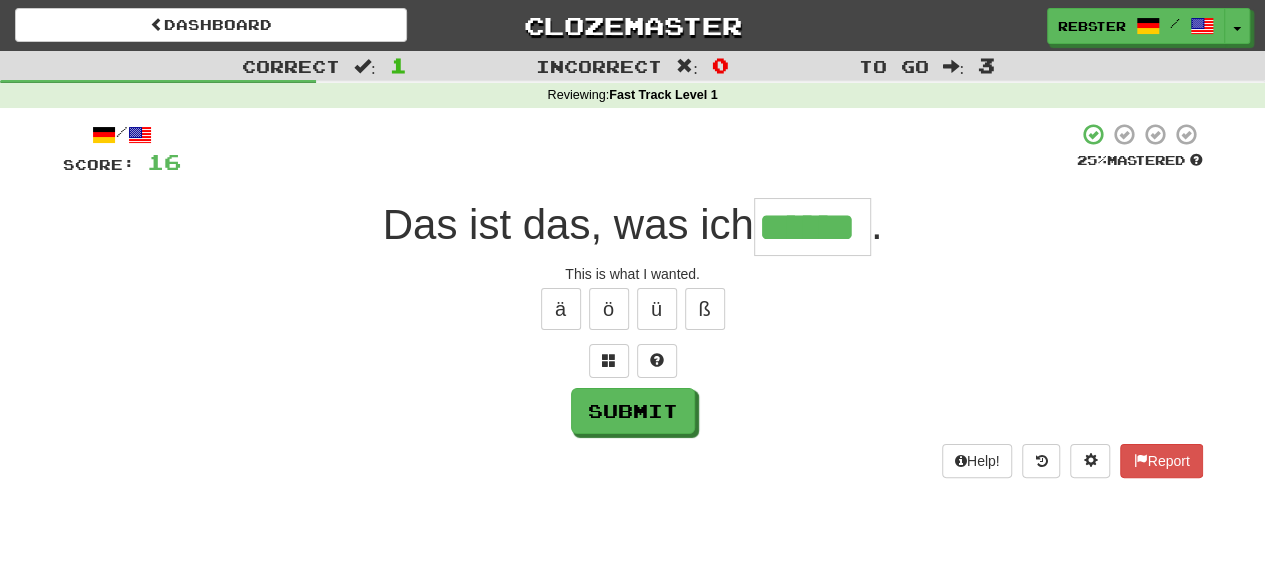 type on "******" 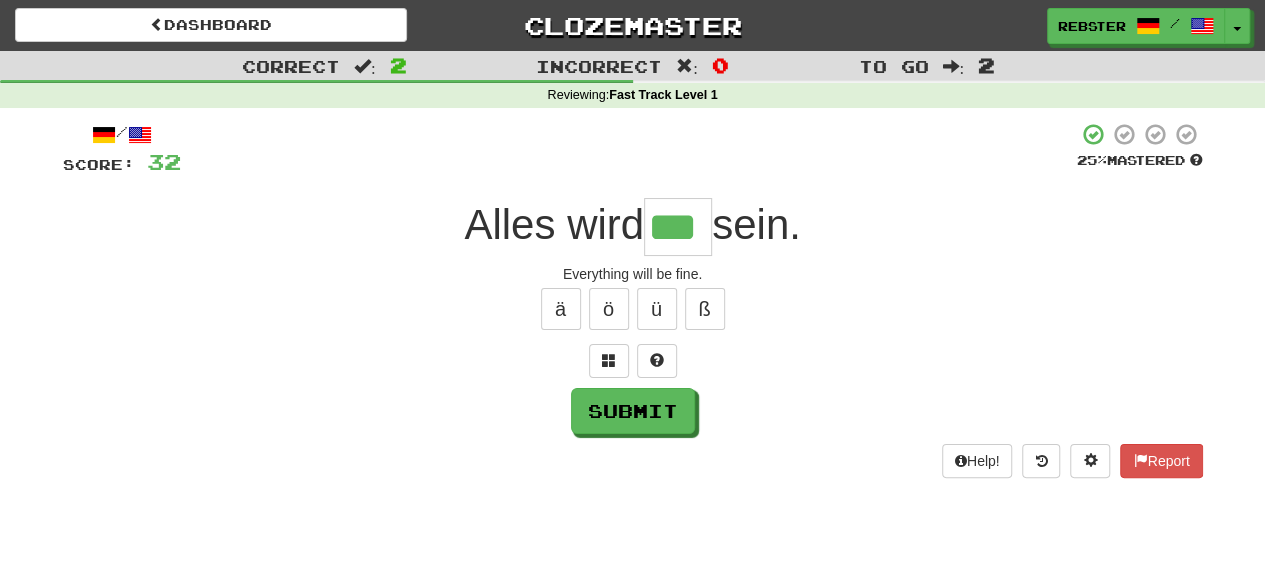 type on "***" 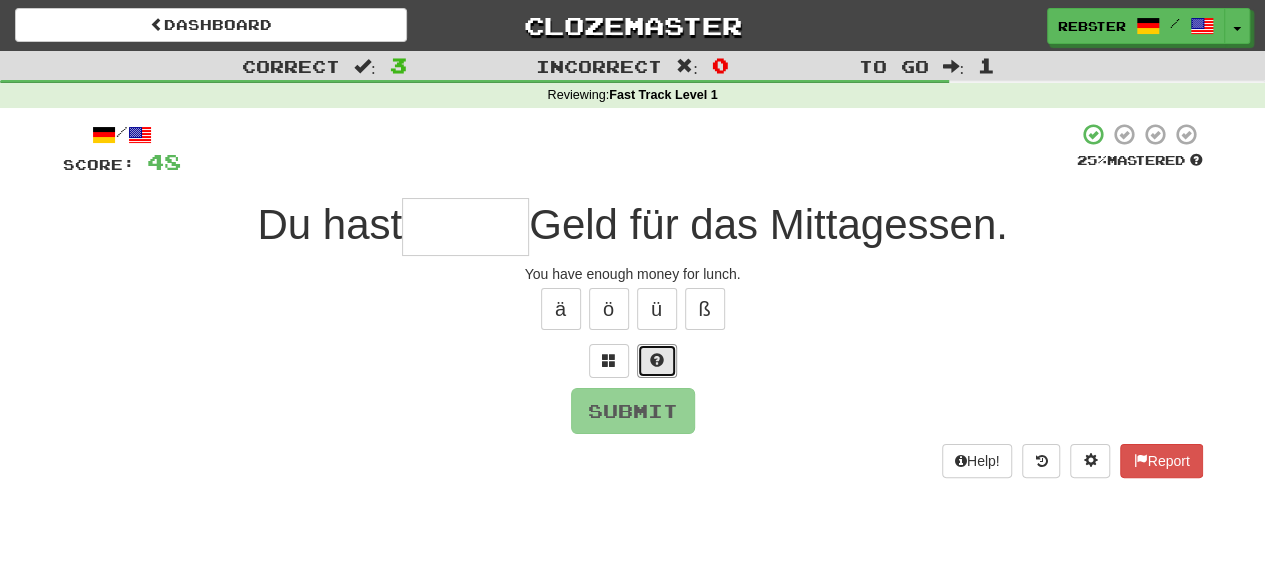 click at bounding box center [657, 360] 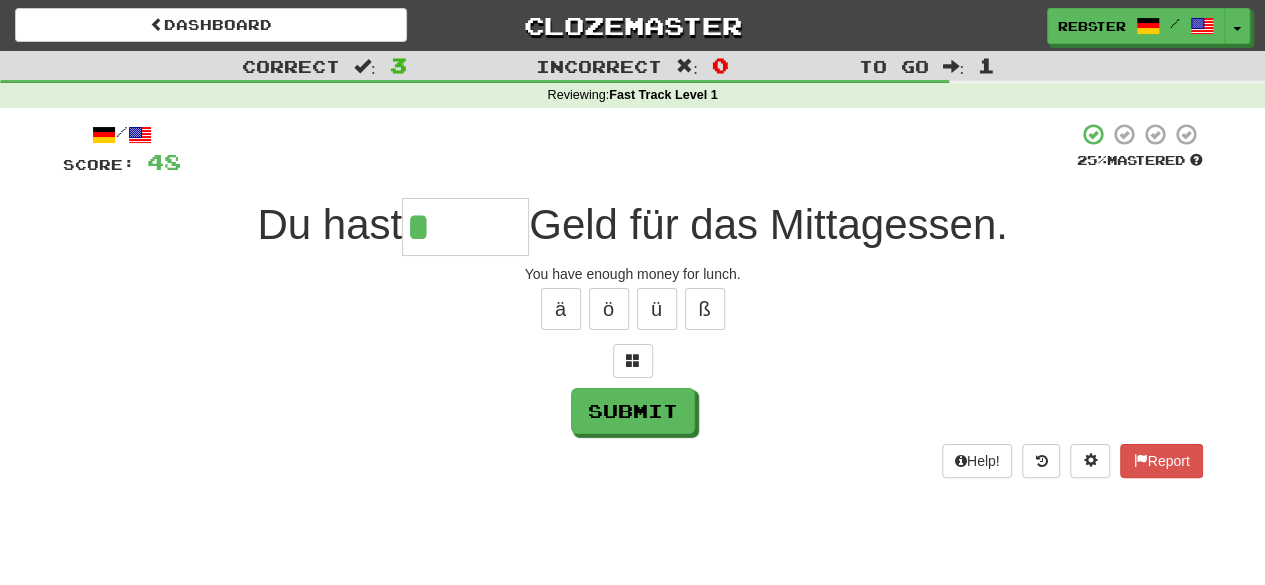 type on "*****" 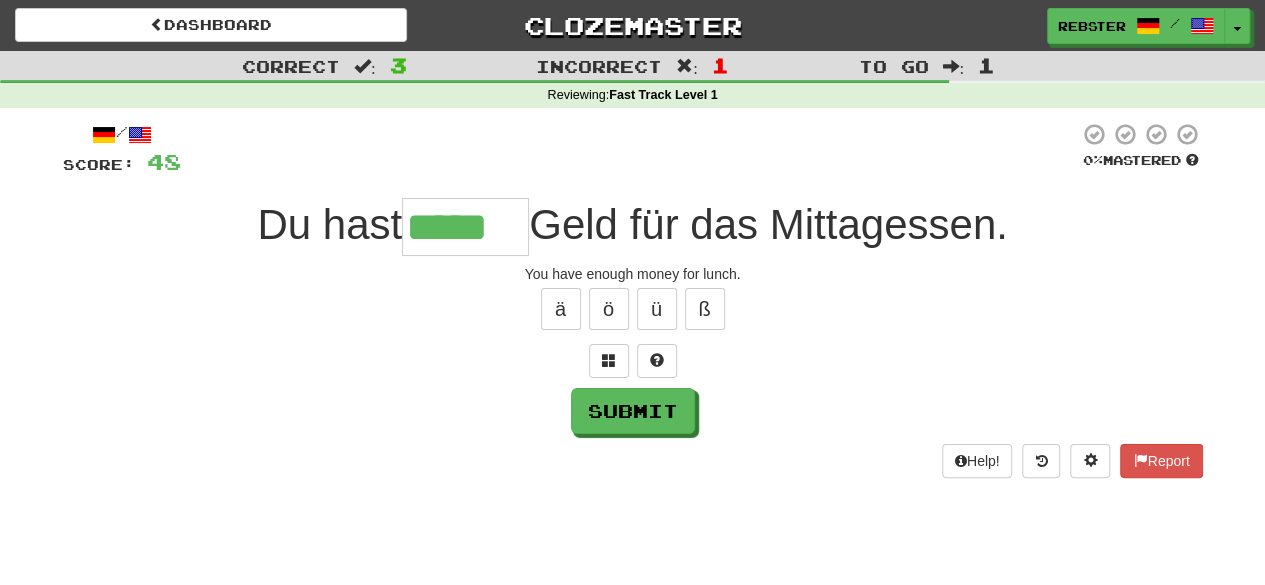 type on "*****" 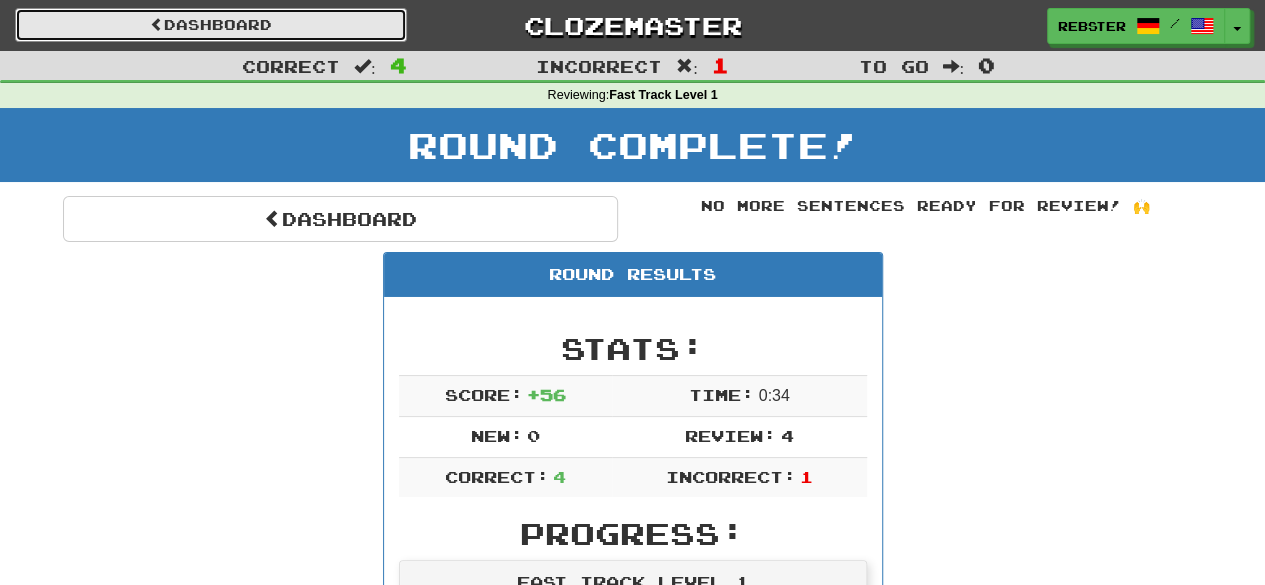 click on "Dashboard" at bounding box center (211, 25) 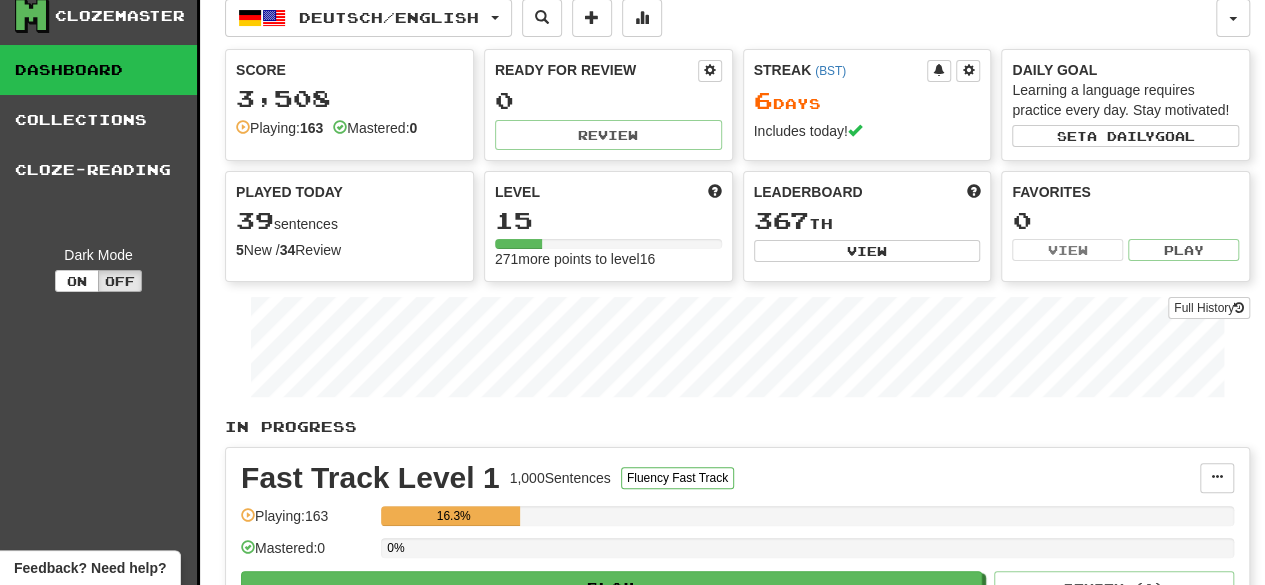scroll, scrollTop: 0, scrollLeft: 0, axis: both 